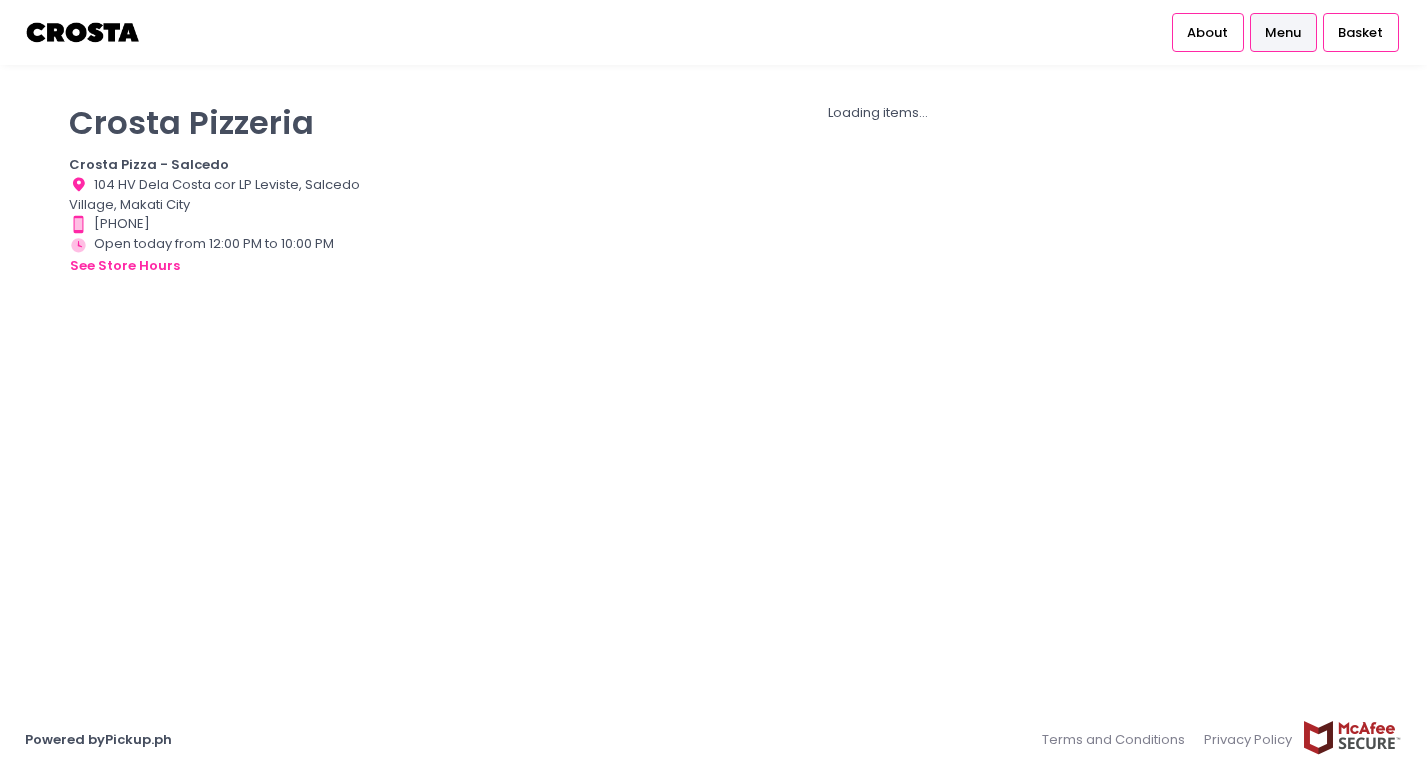 scroll, scrollTop: 0, scrollLeft: 0, axis: both 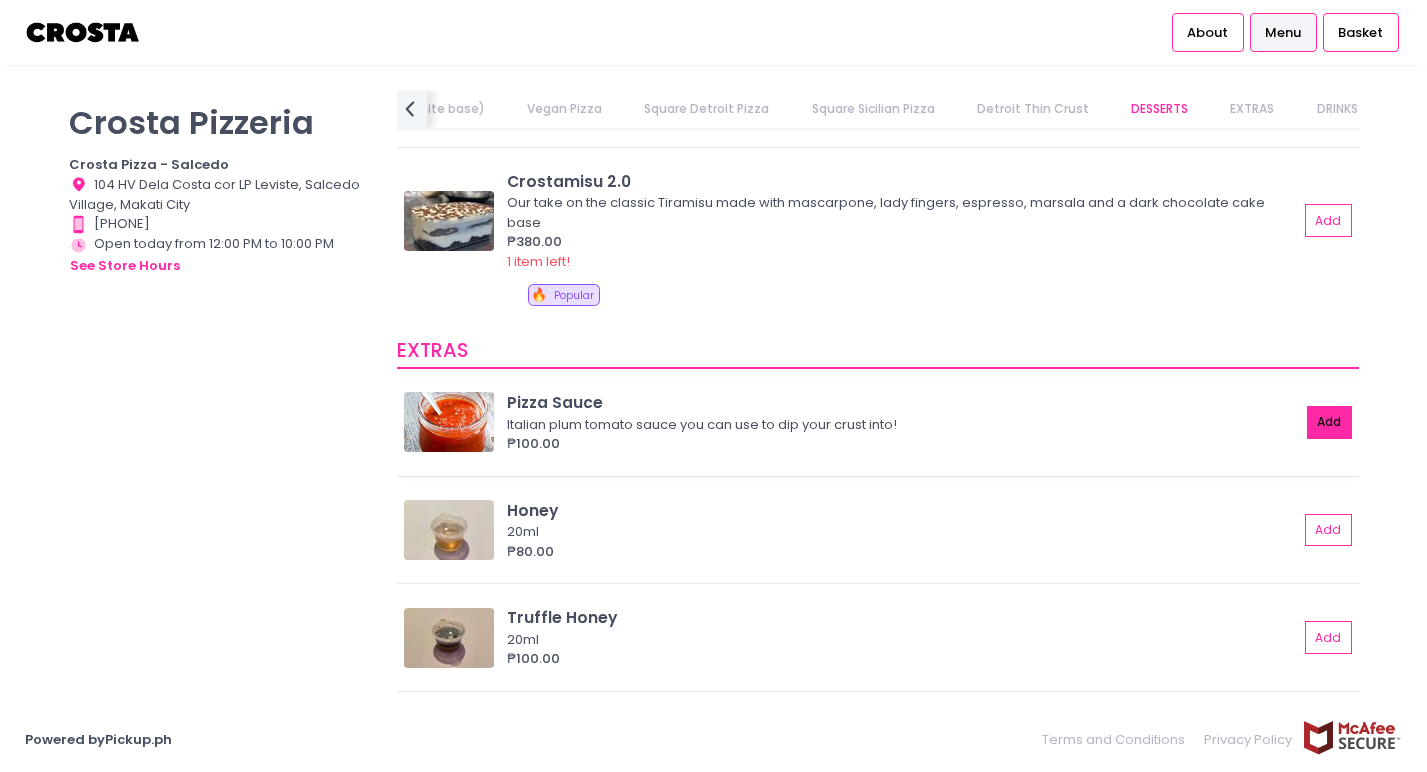 click on "Add" at bounding box center [1330, 422] 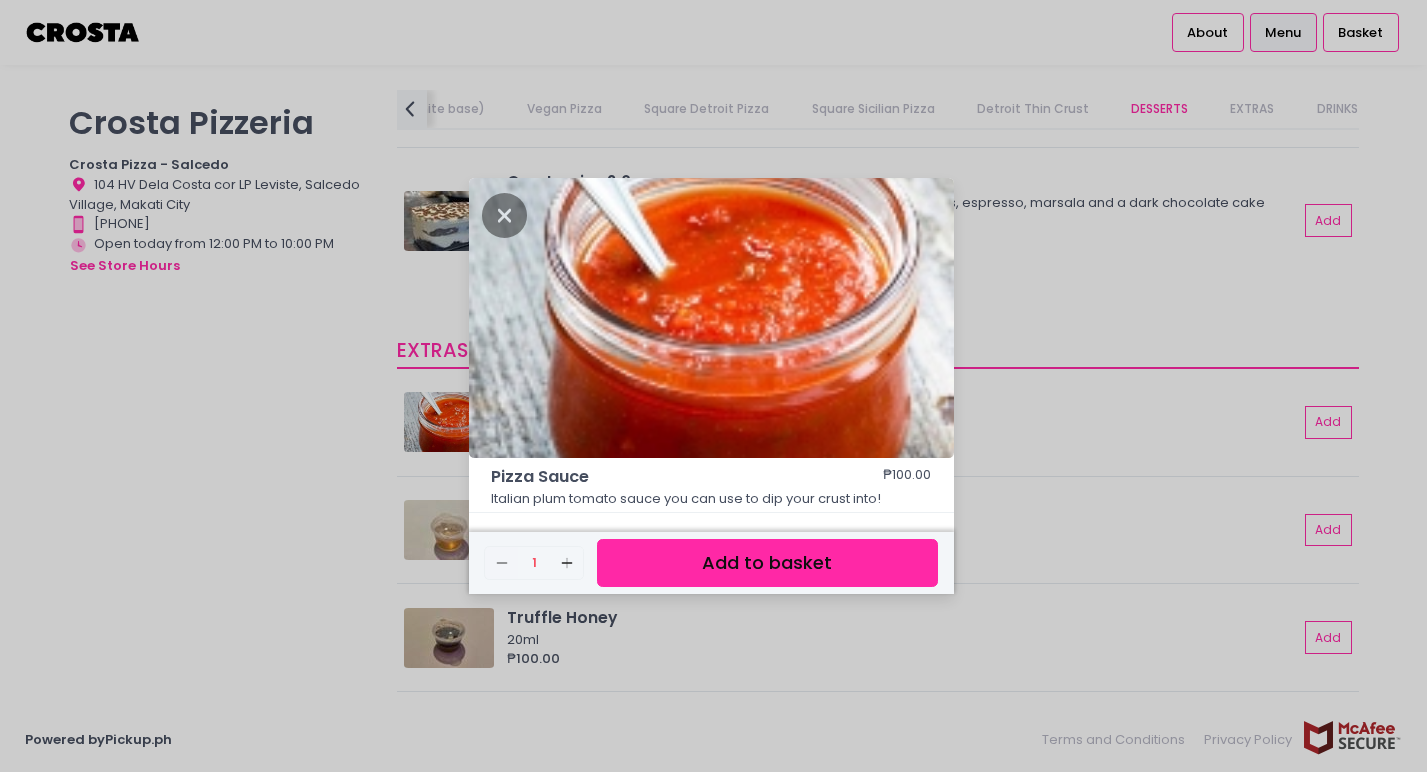 click on "Add to basket" at bounding box center [767, 563] 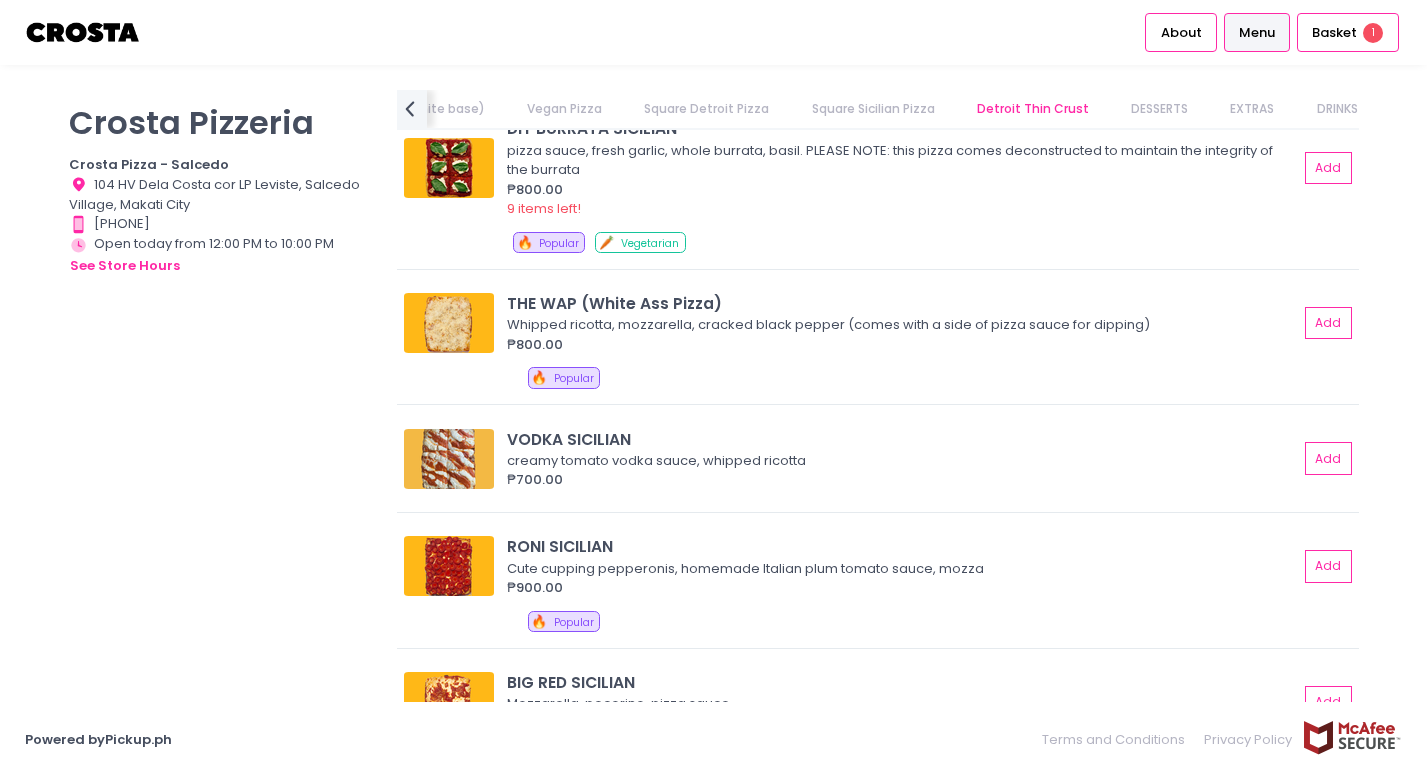 scroll, scrollTop: 3120, scrollLeft: 0, axis: vertical 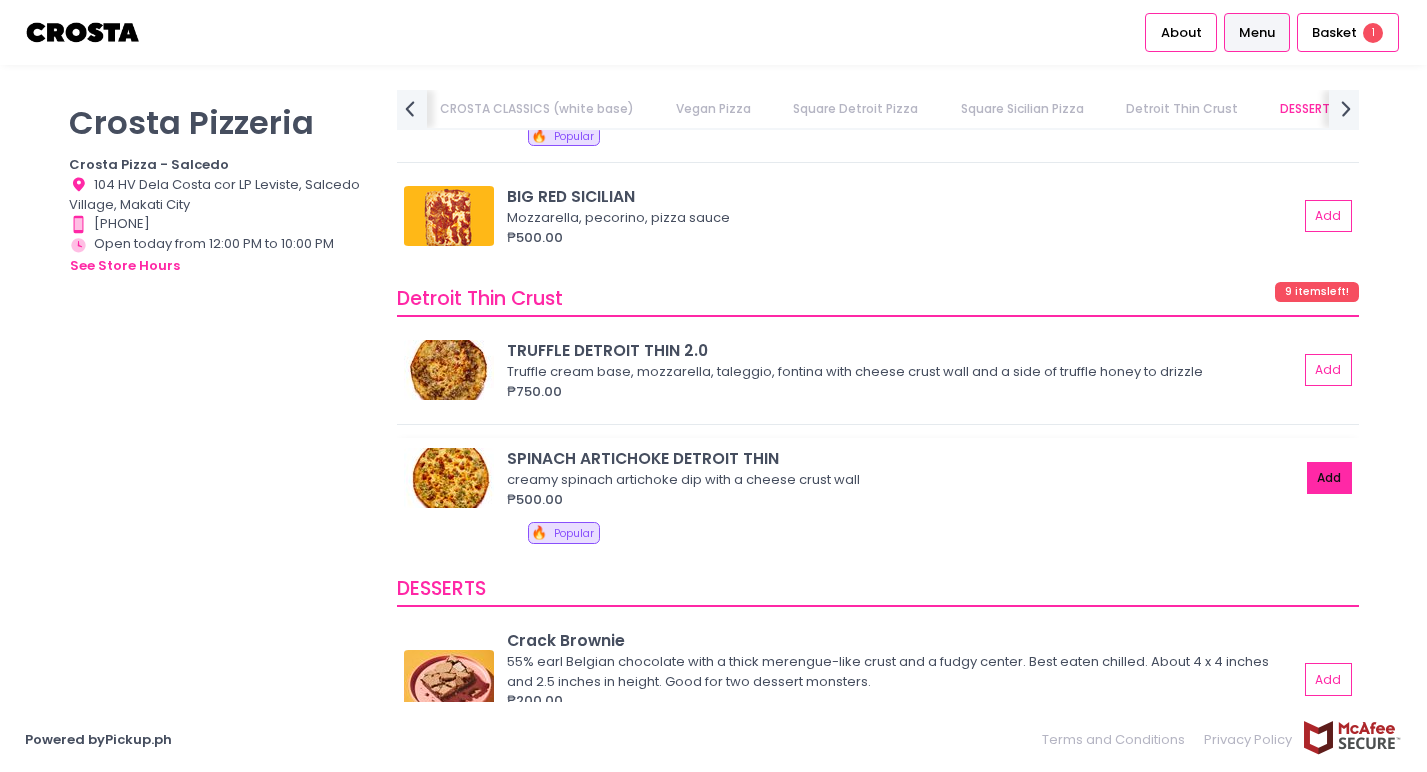 click on "Add" at bounding box center [1330, 478] 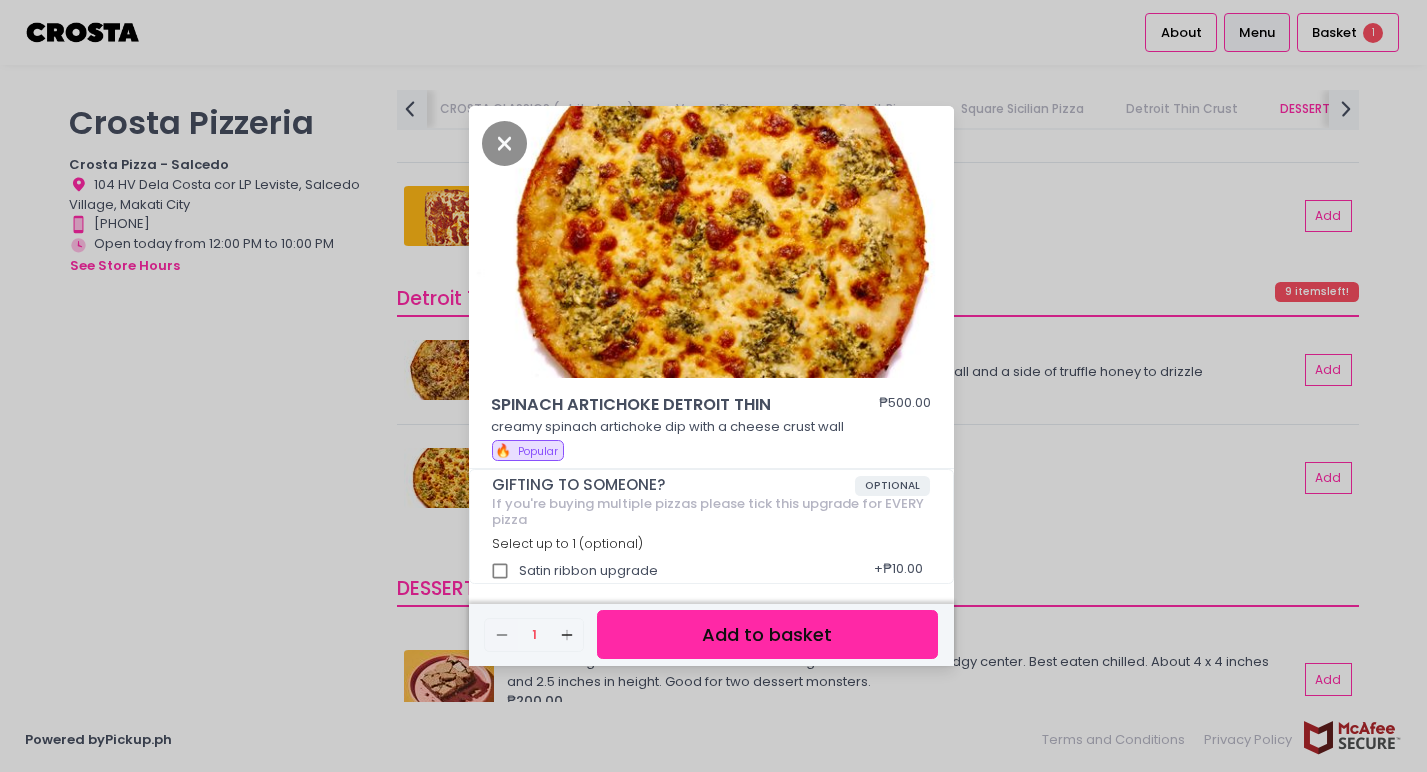 click on "Add to basket" at bounding box center [767, 634] 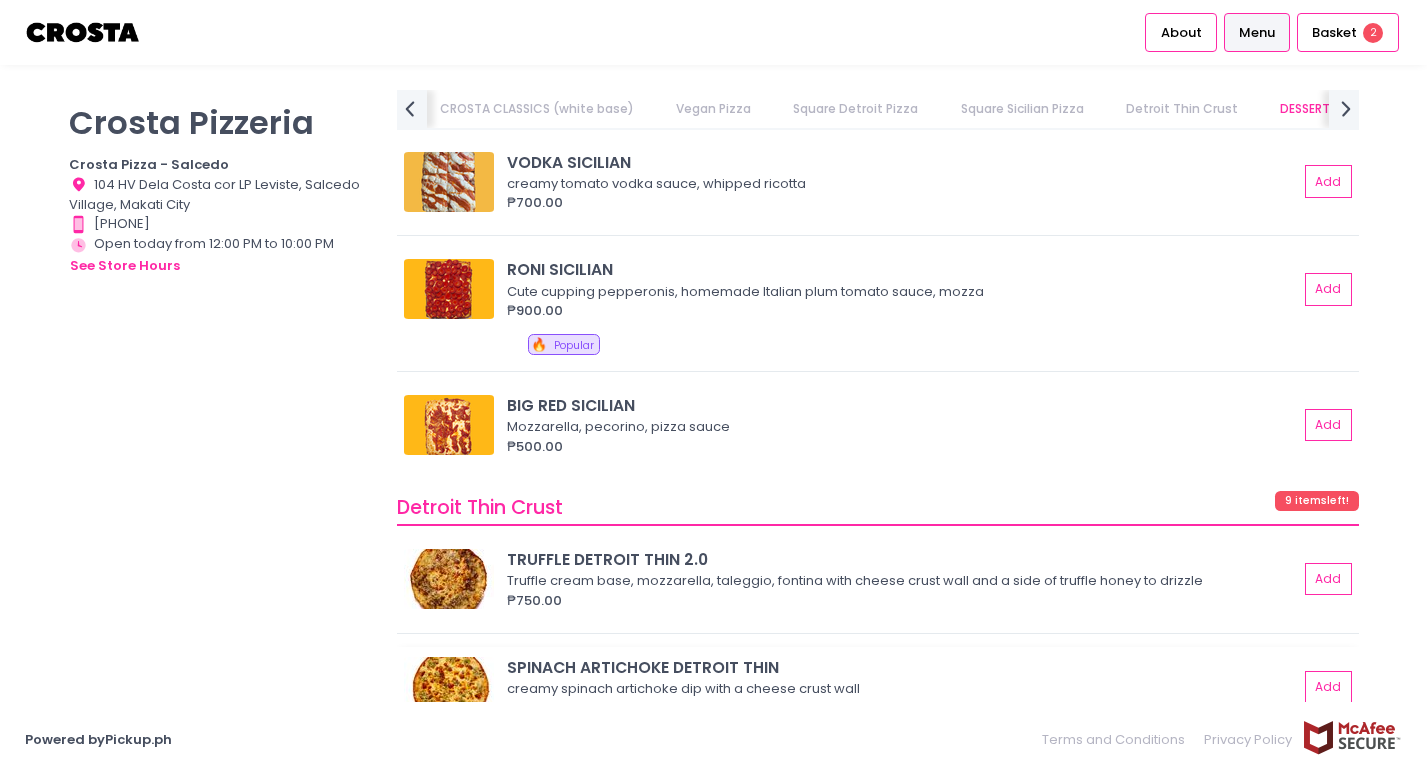 scroll, scrollTop: 3197, scrollLeft: 0, axis: vertical 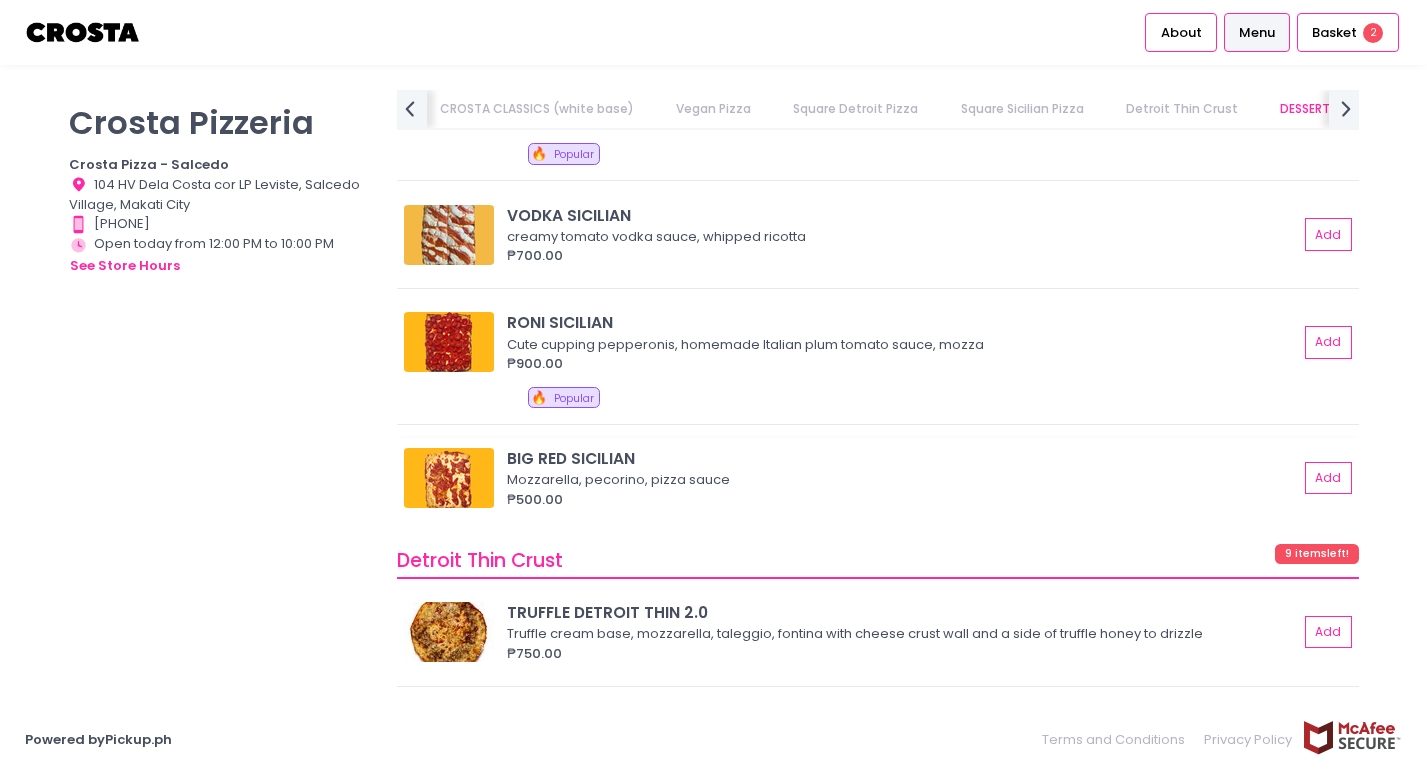 click on "BIG RED SICILIAN" at bounding box center [902, 458] 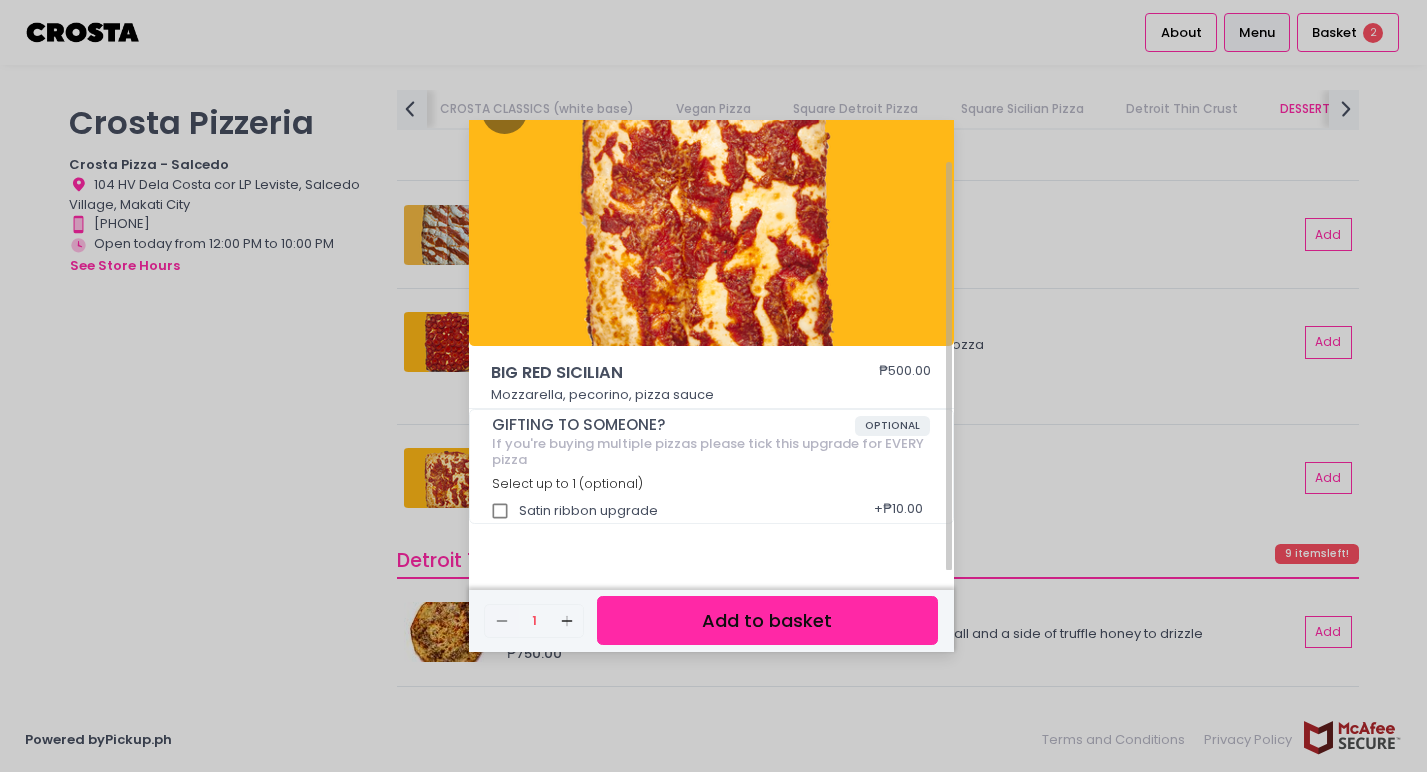 scroll, scrollTop: 0, scrollLeft: 0, axis: both 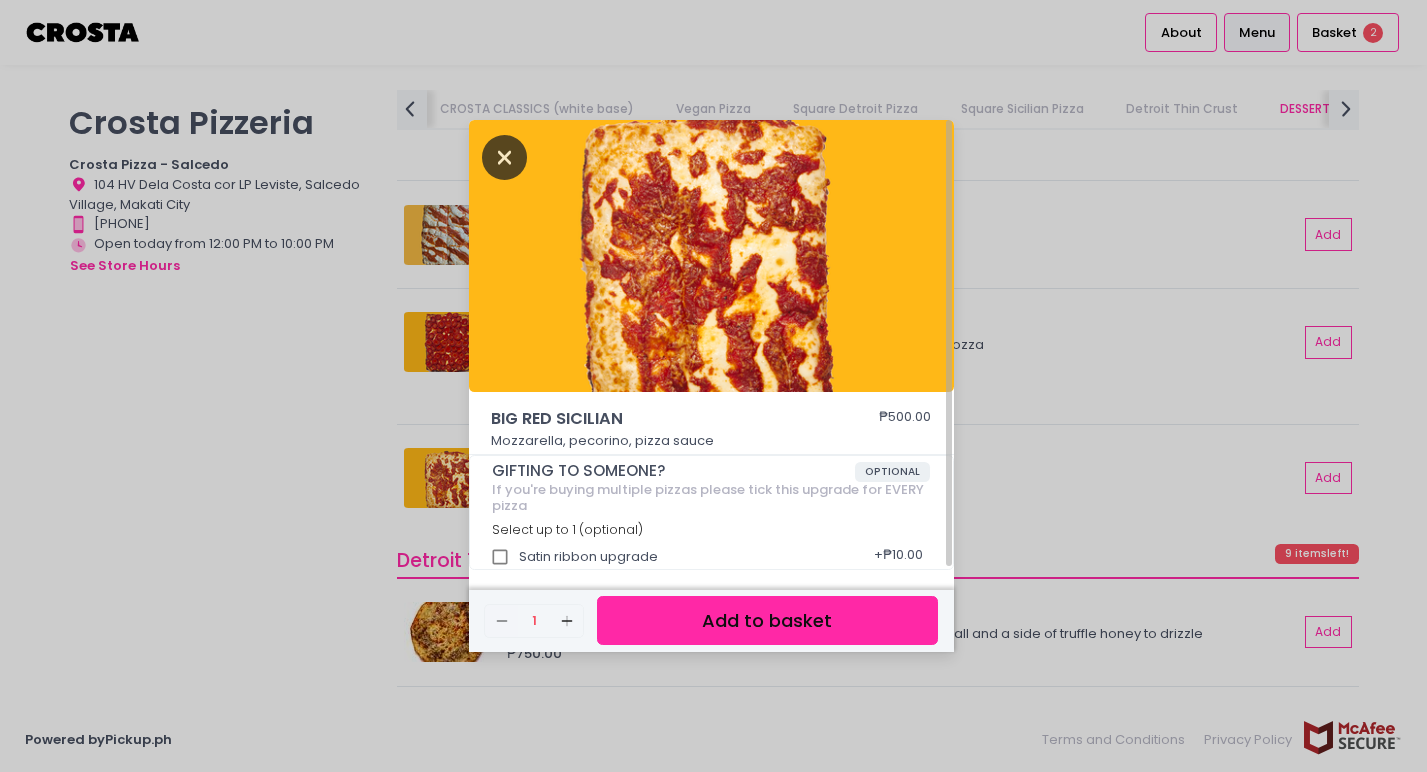 click at bounding box center [505, 157] 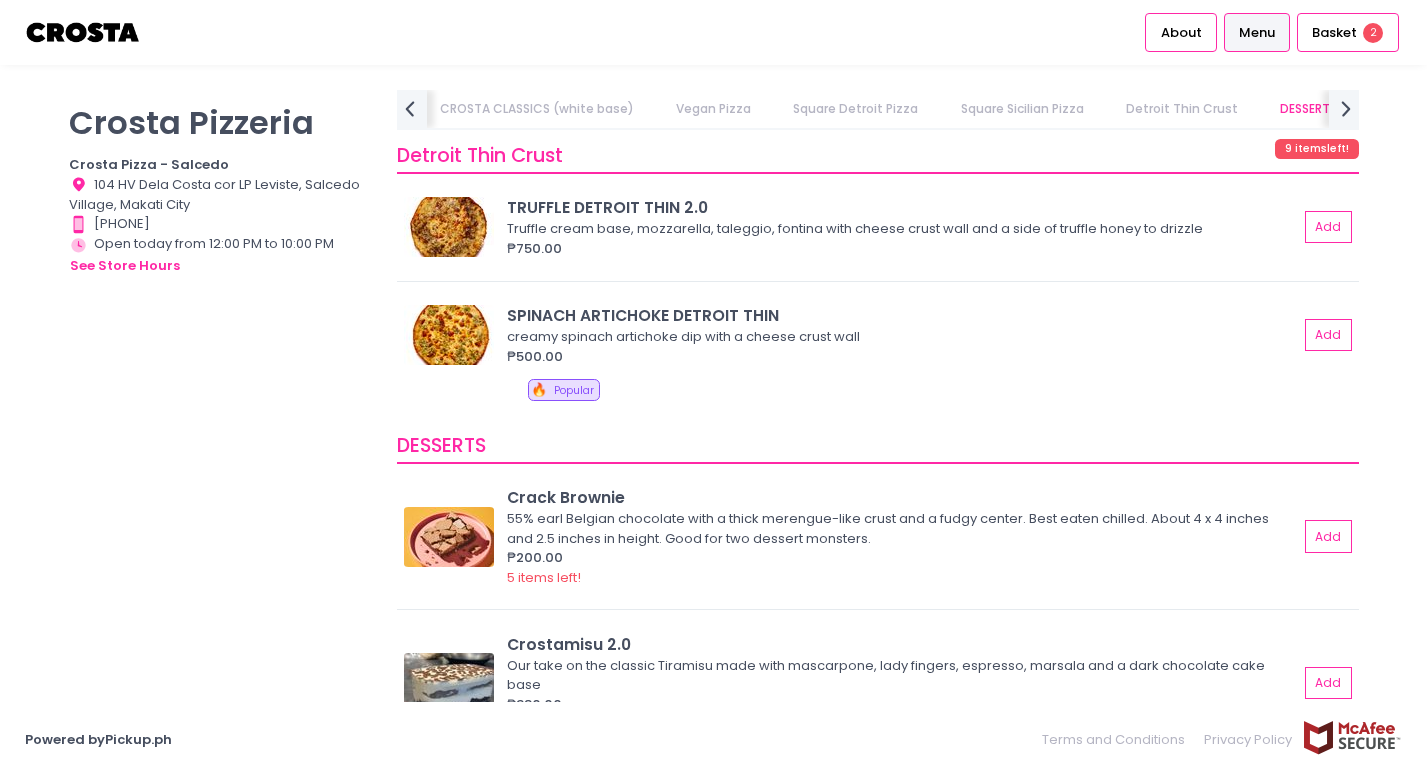 scroll, scrollTop: 3707, scrollLeft: 0, axis: vertical 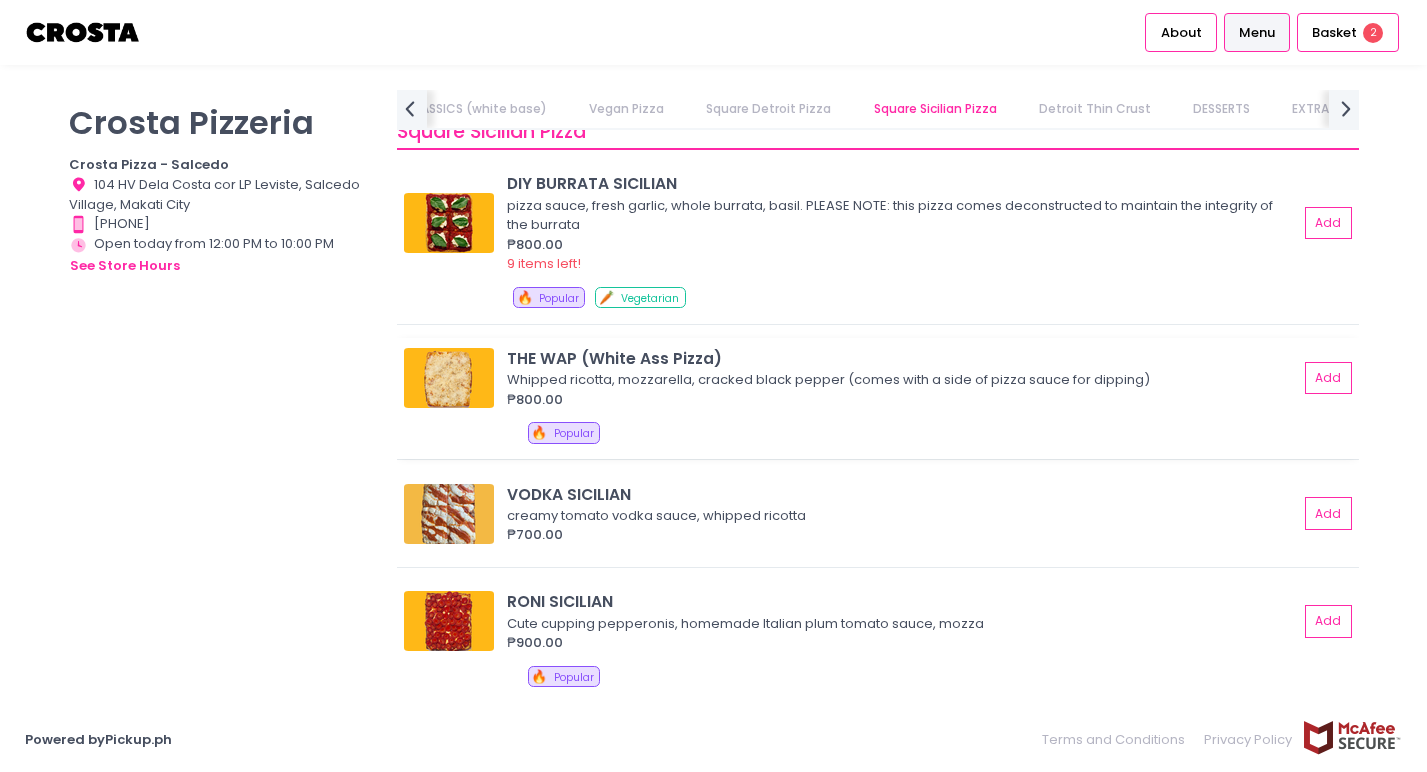 click on "Whipped ricotta, mozzarella, cracked black pepper (comes with a side of pizza sauce for dipping)" at bounding box center [899, 380] 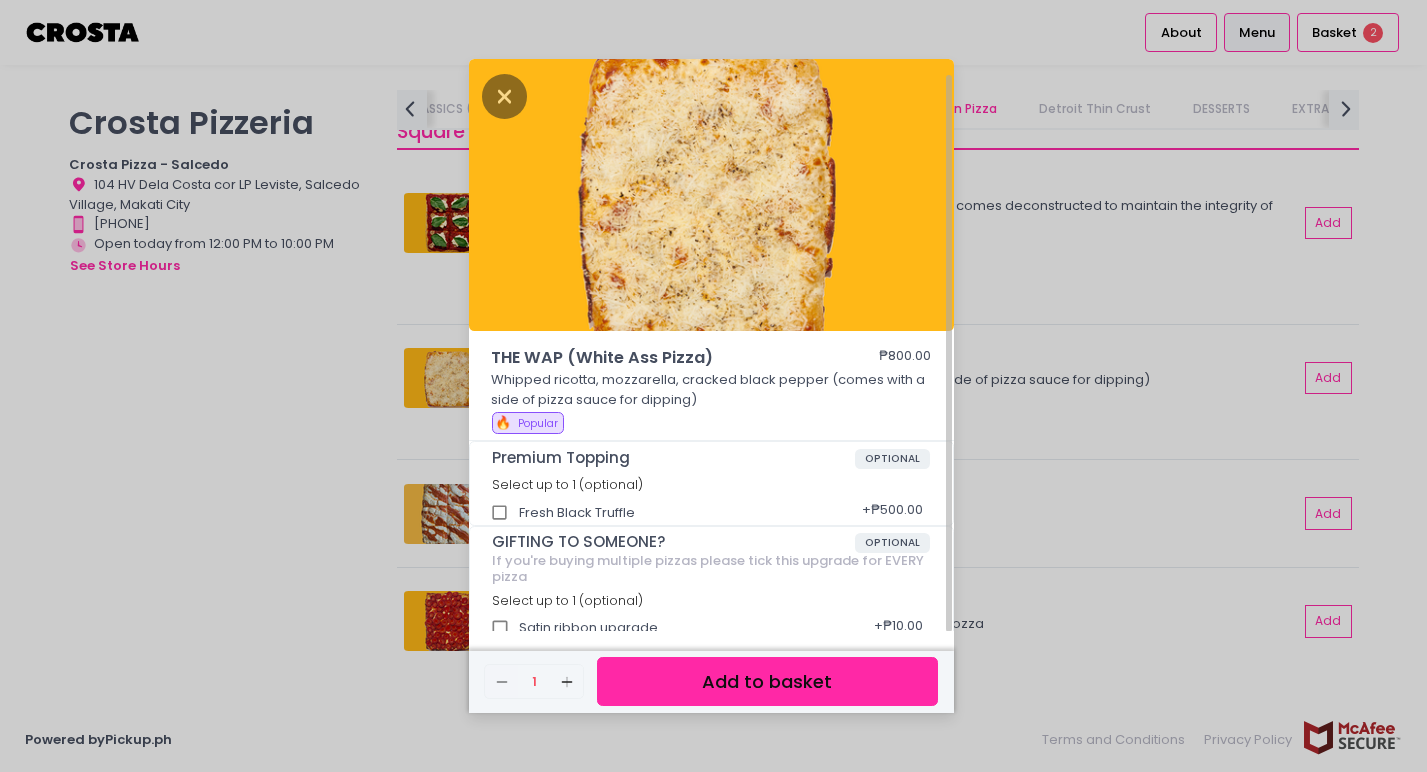 scroll, scrollTop: 15, scrollLeft: 0, axis: vertical 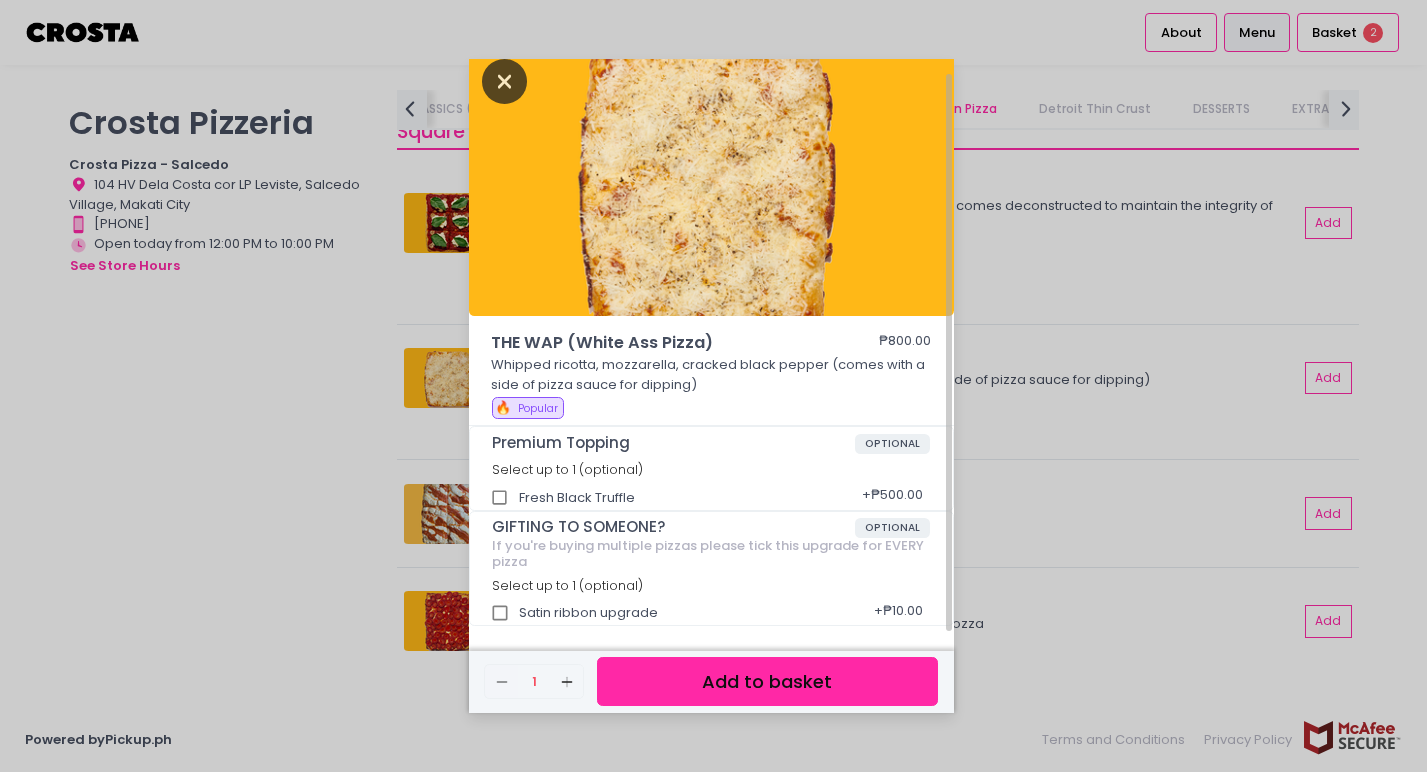 click at bounding box center (505, 81) 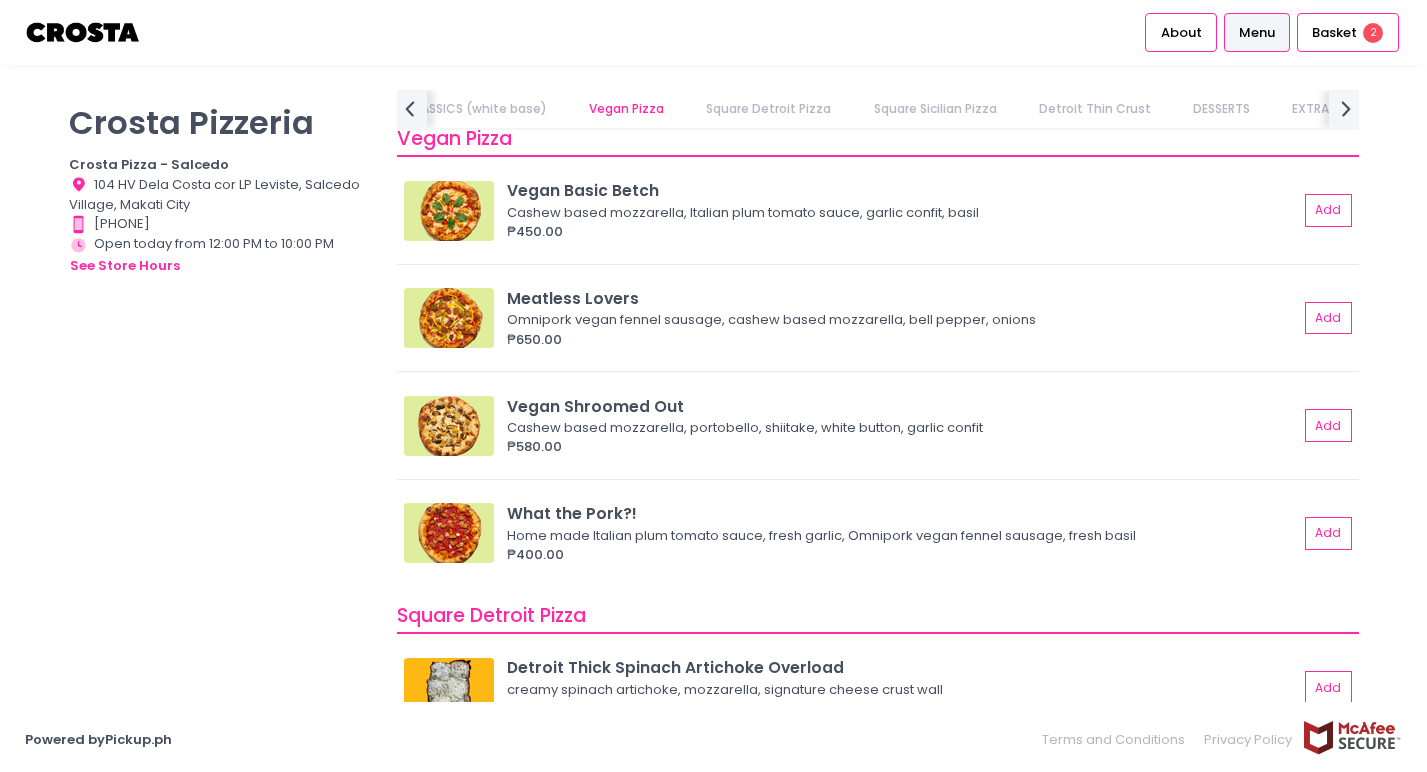 scroll, scrollTop: 1773, scrollLeft: 0, axis: vertical 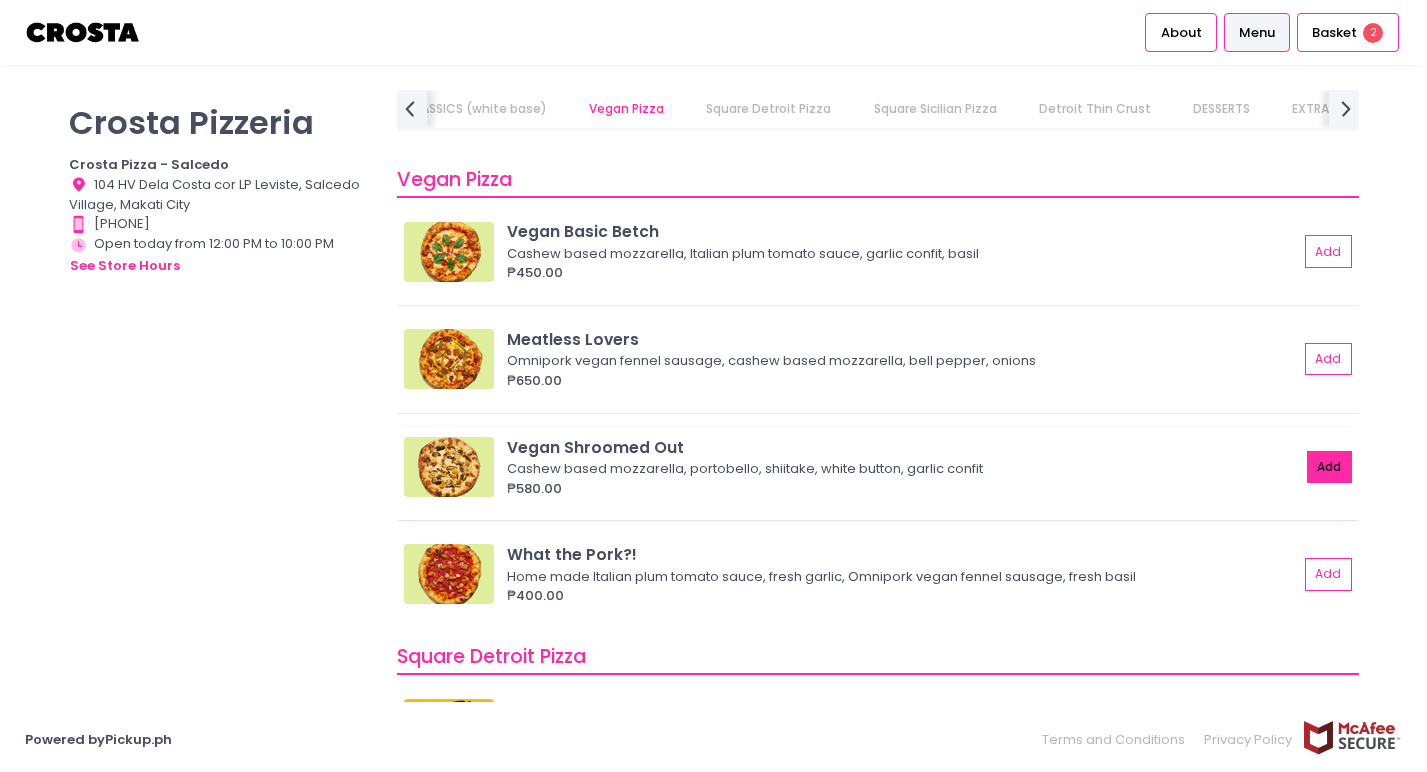 click on "Add" at bounding box center [1330, 467] 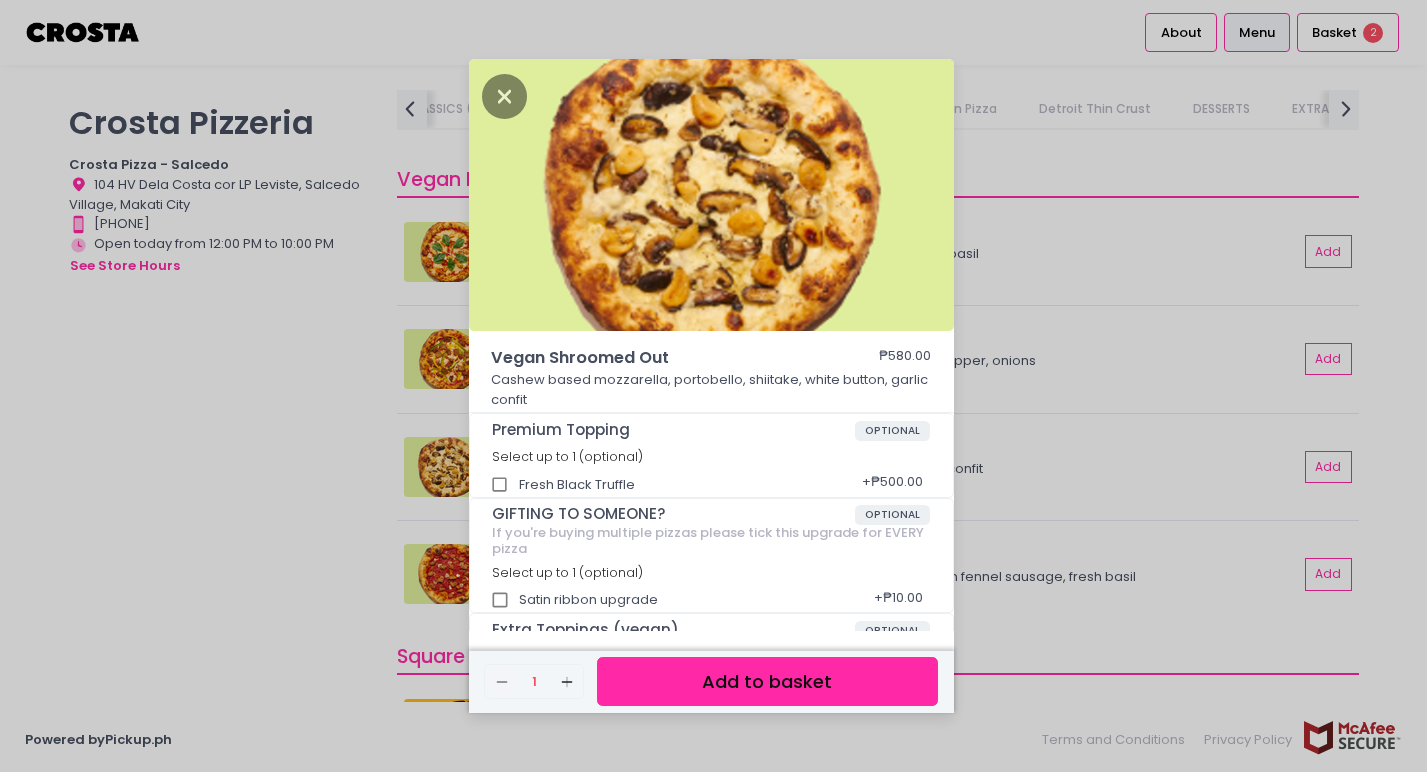 click on "Add to basket" at bounding box center [767, 681] 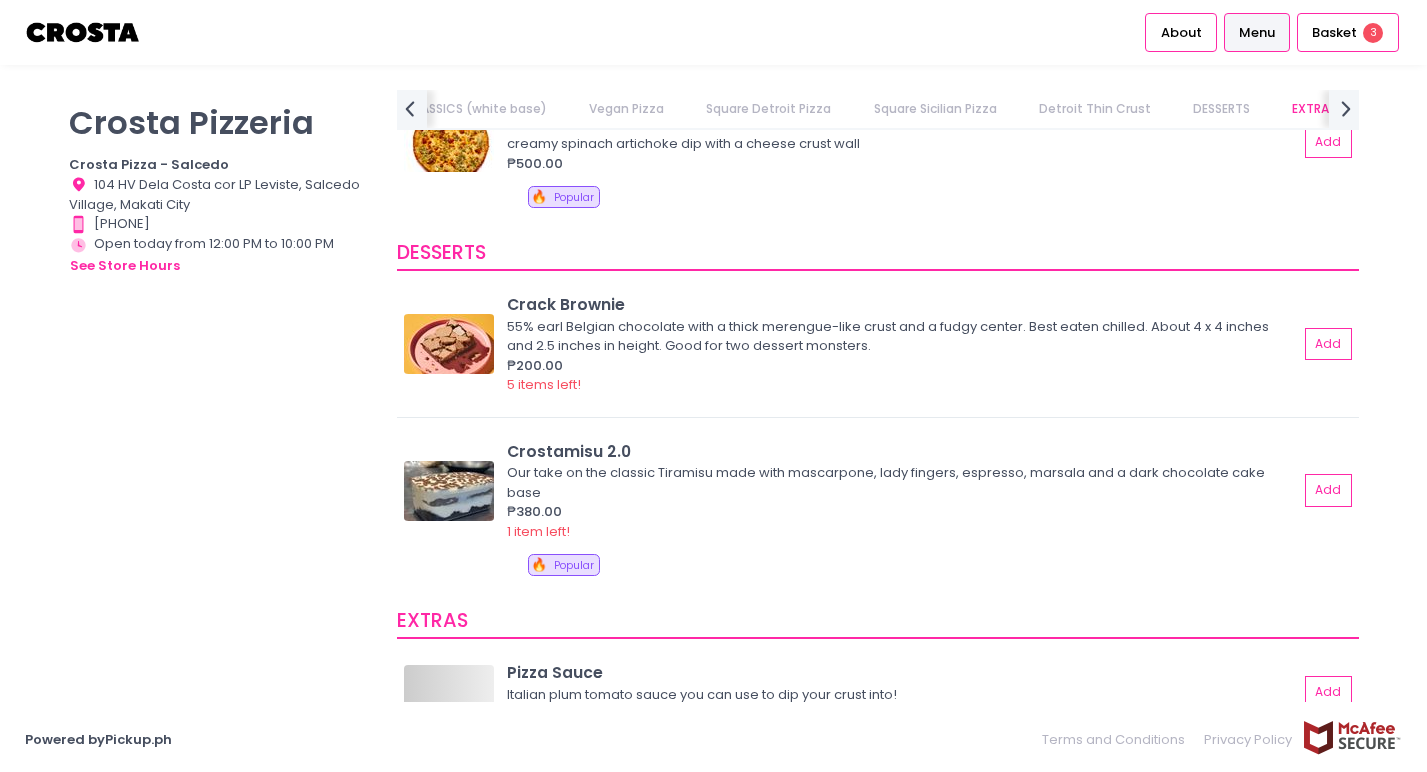 scroll, scrollTop: 4355, scrollLeft: 0, axis: vertical 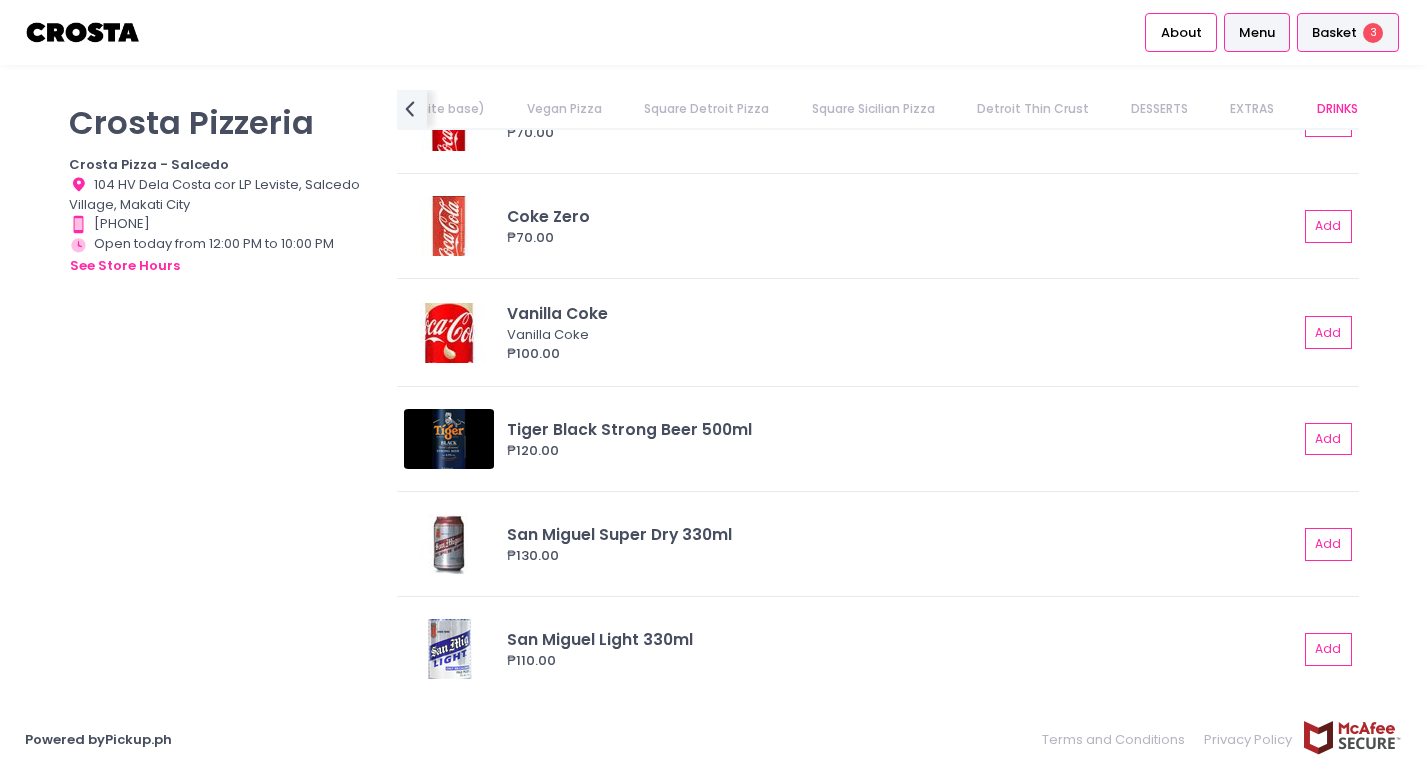 click on "Basket" at bounding box center (1334, 33) 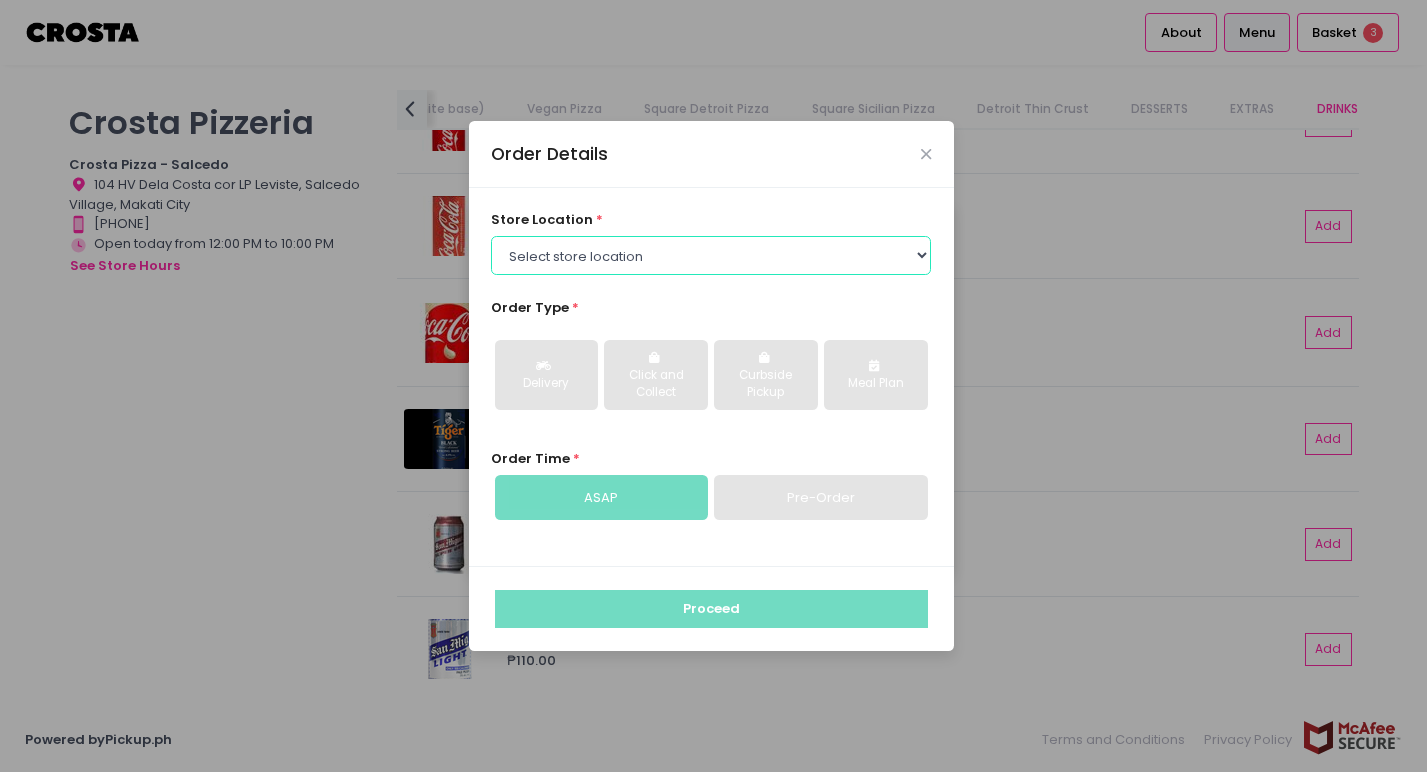 click on "Select store location Crosta Pizza - Salcedo  Crosta Pizza - San Juan" at bounding box center (711, 255) 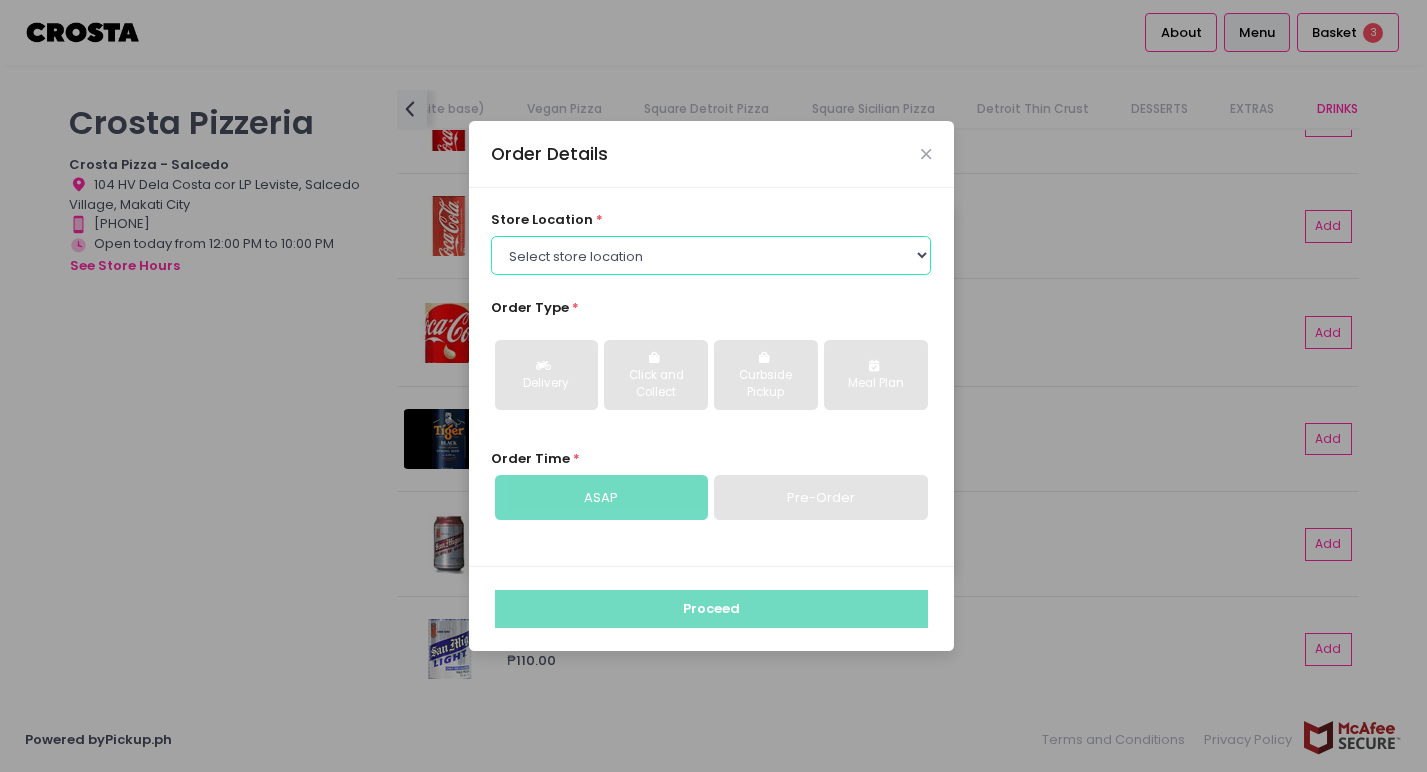 select on "5fabb2e53664a8677beaeb89" 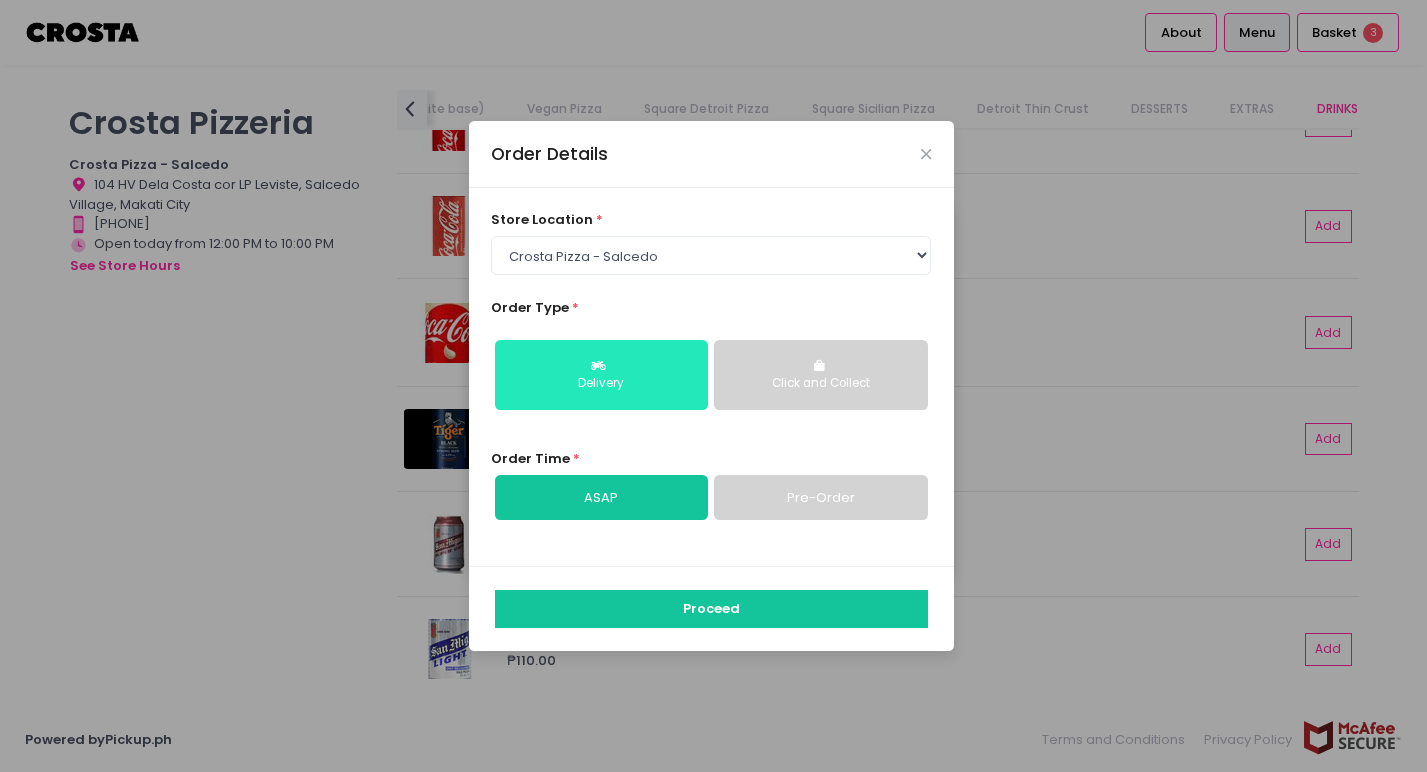 click on "Delivery" at bounding box center (601, 375) 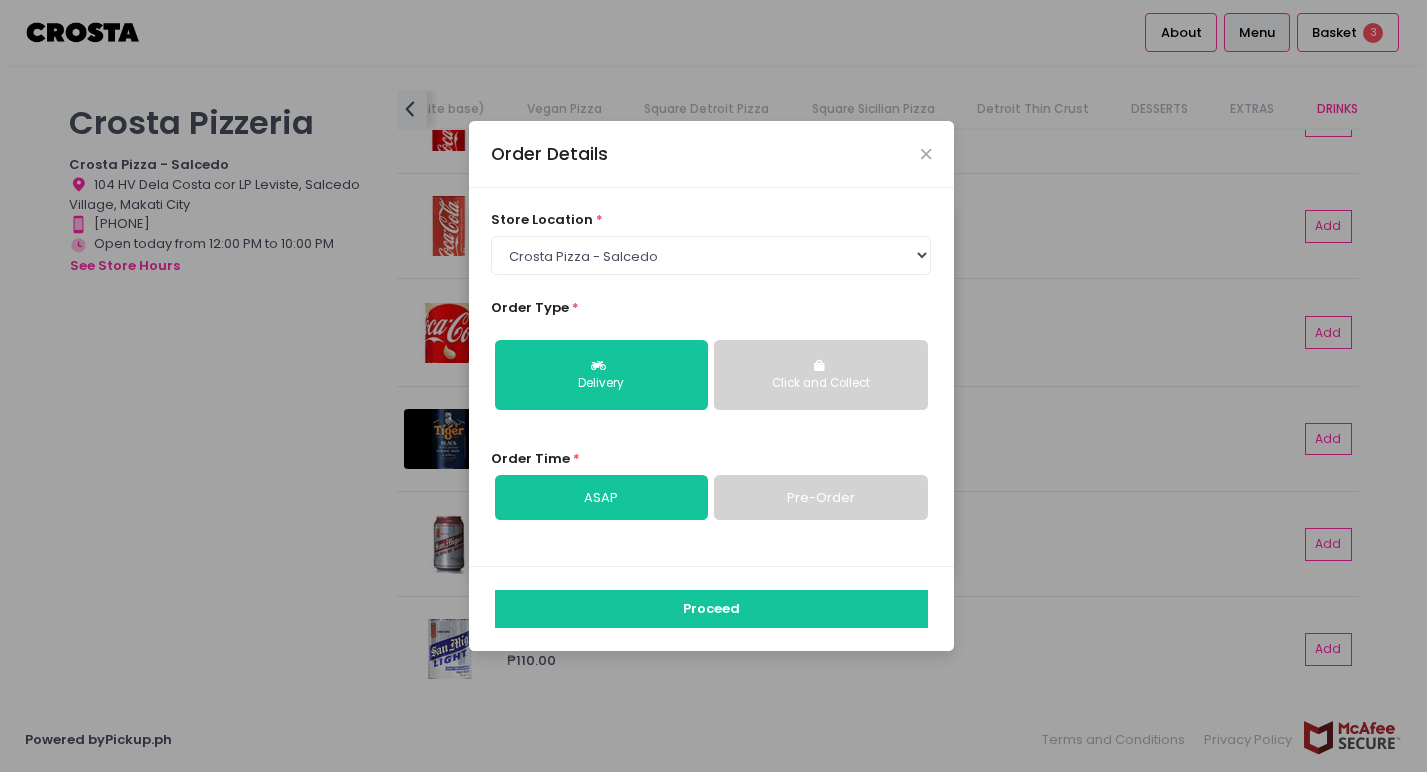 click on "ASAP" at bounding box center (601, 498) 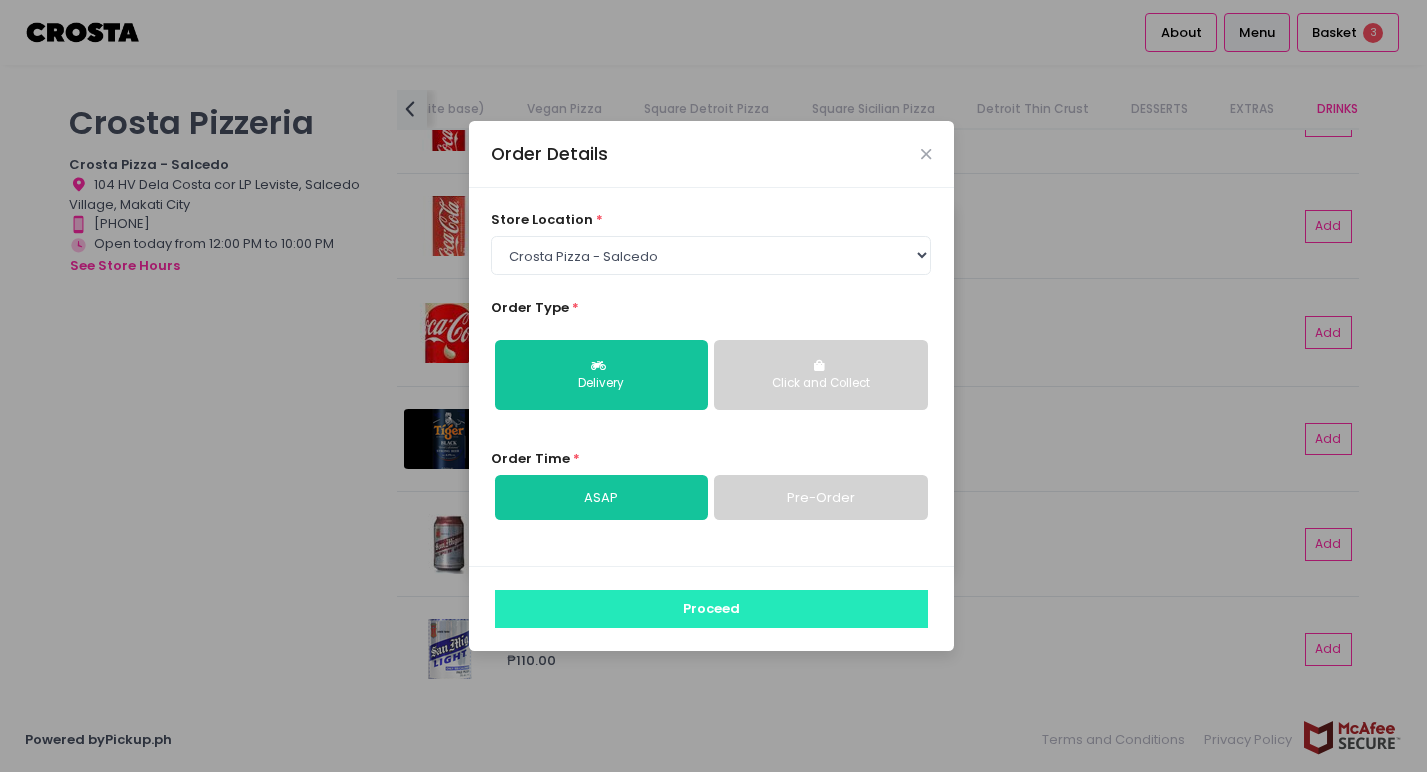 click on "Proceed" at bounding box center [711, 609] 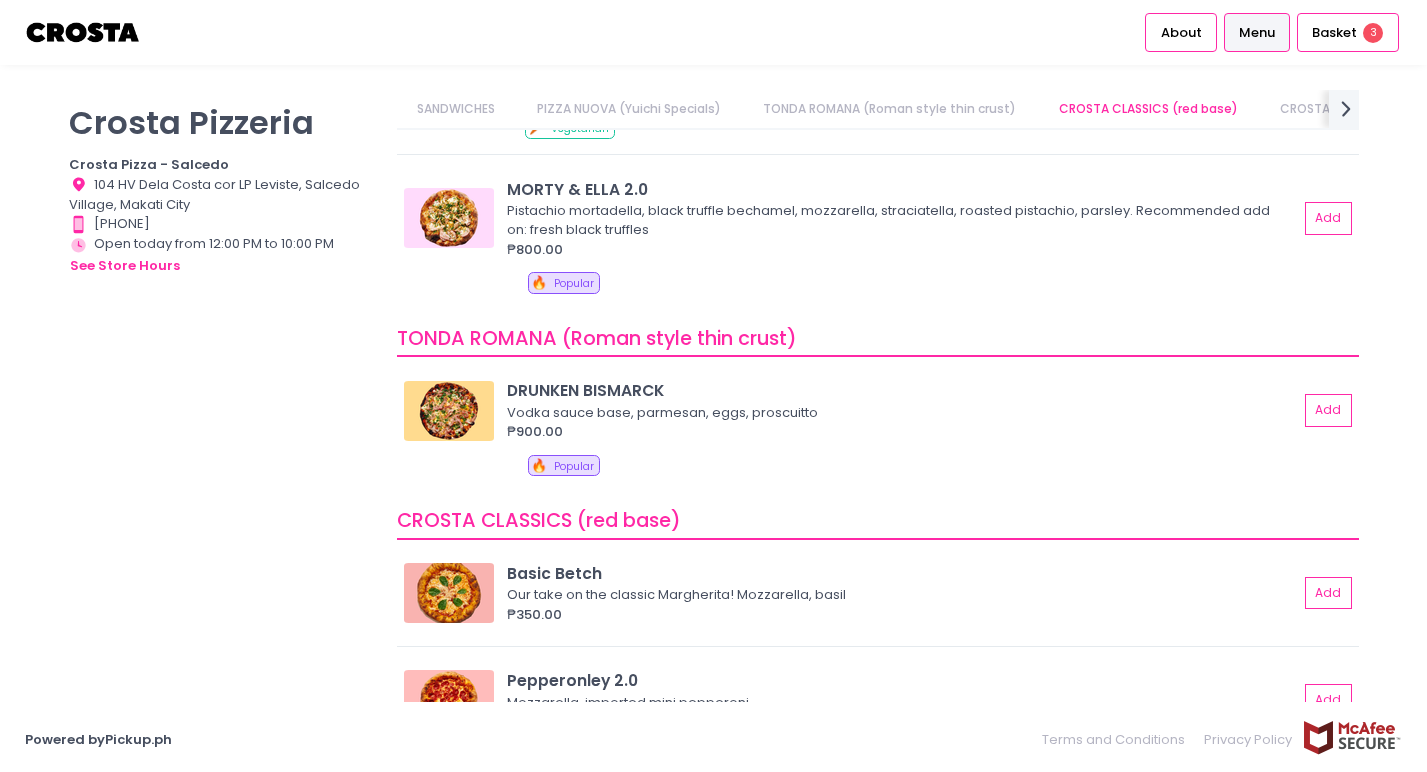 scroll, scrollTop: 1015, scrollLeft: 0, axis: vertical 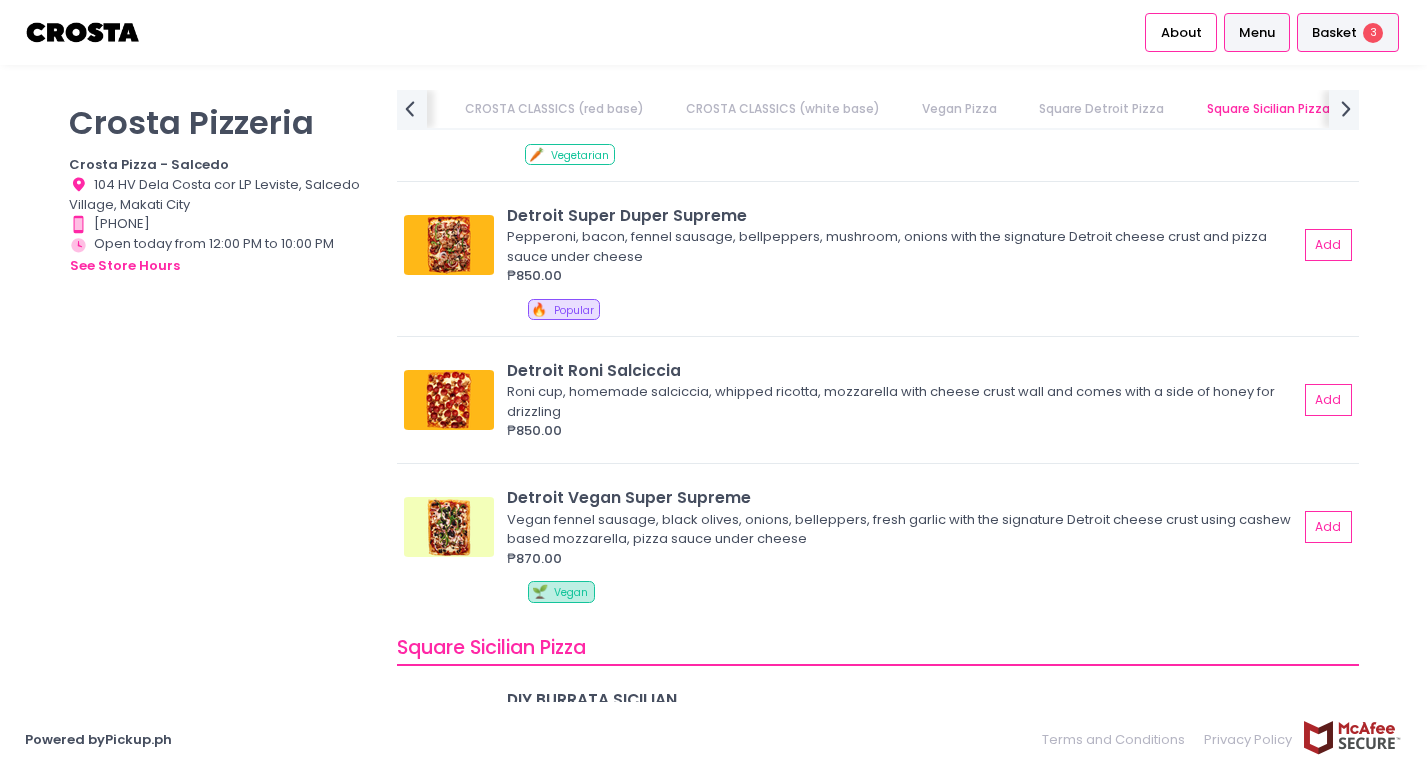 click on "Basket" at bounding box center (1334, 33) 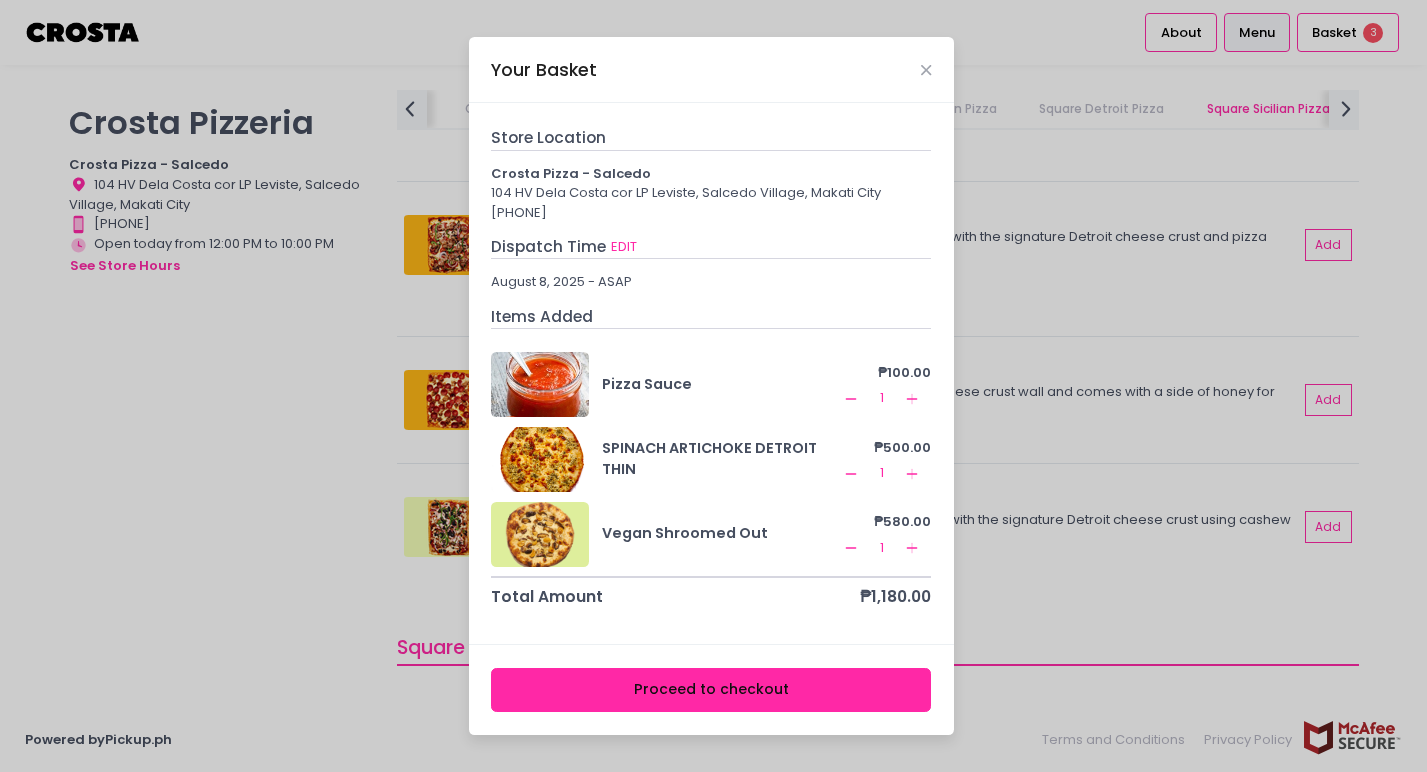 click on "Proceed to checkout" at bounding box center (711, 690) 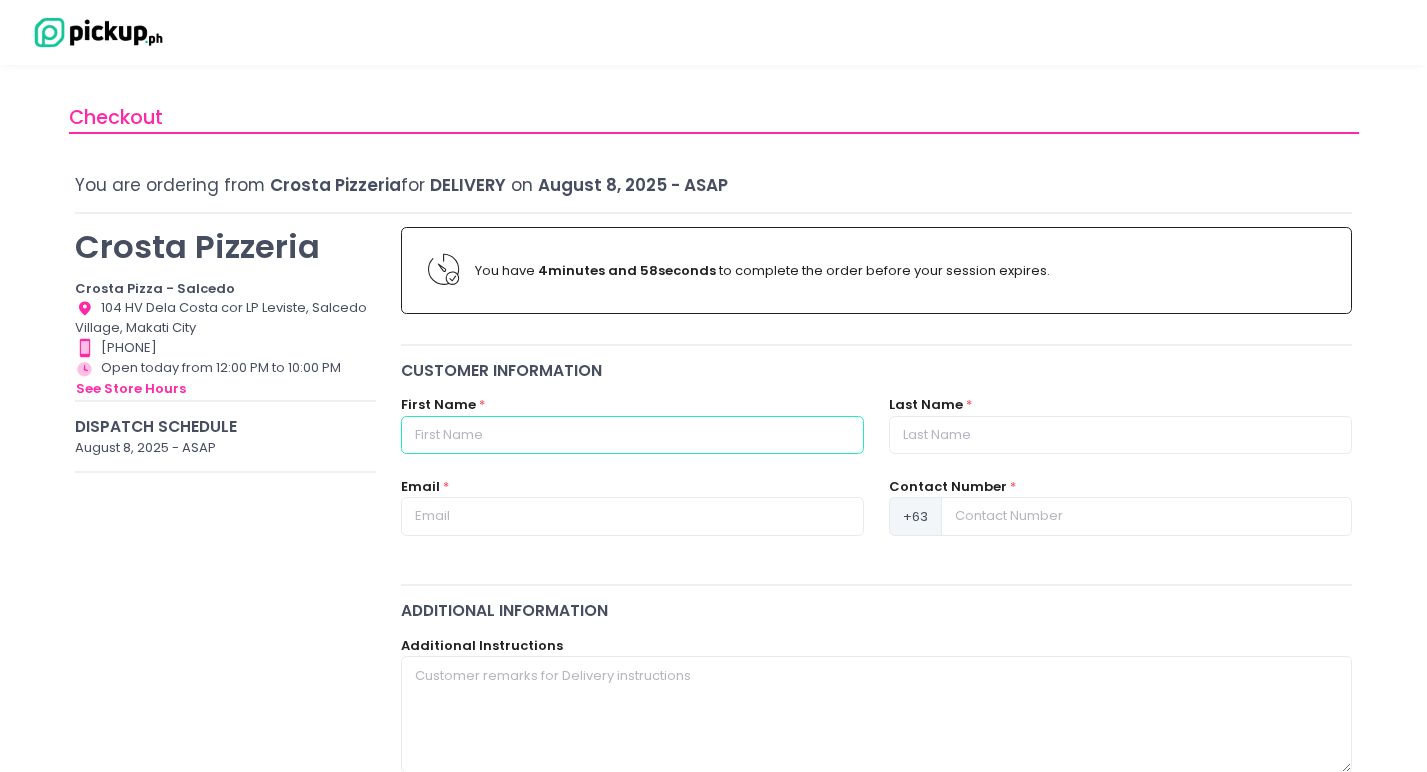 click at bounding box center [632, 435] 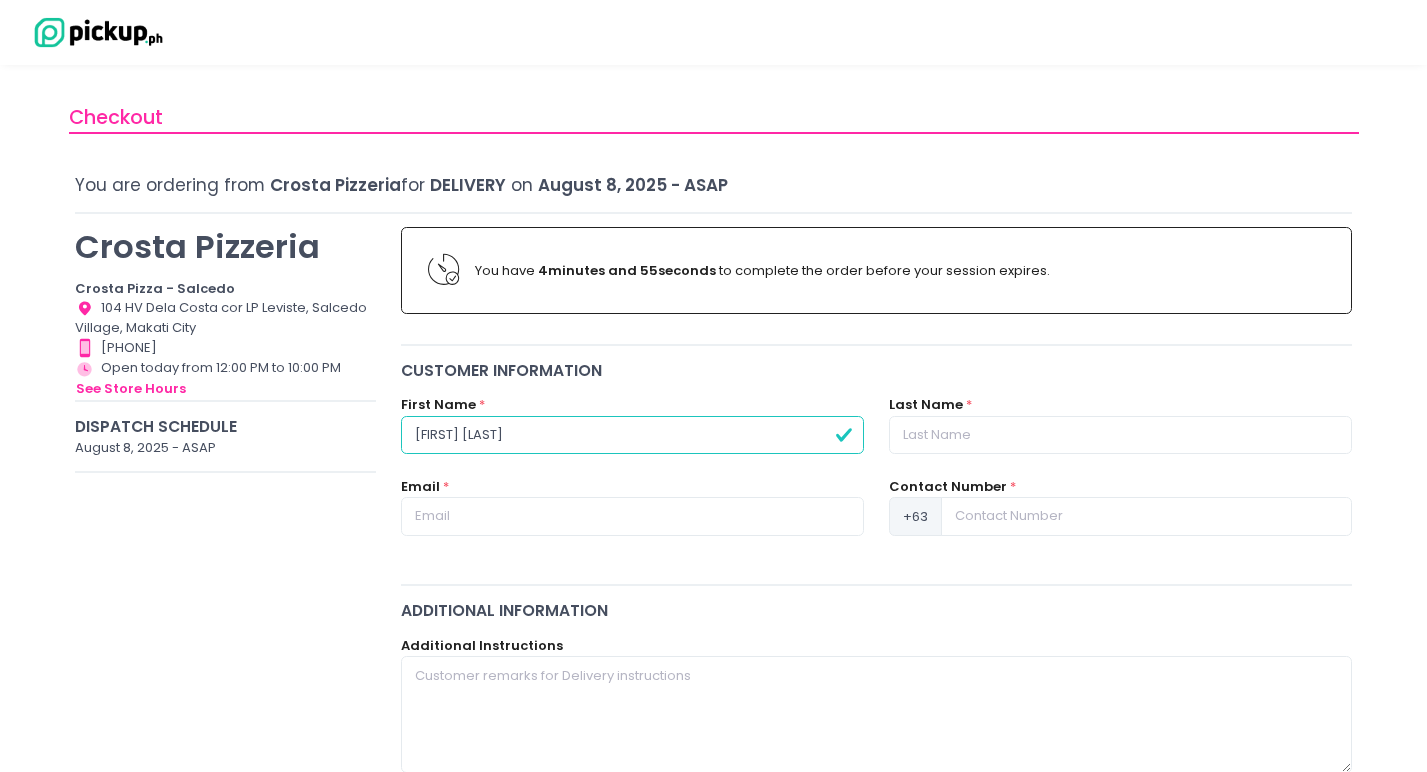 type on "[FIRST] [LAST]" 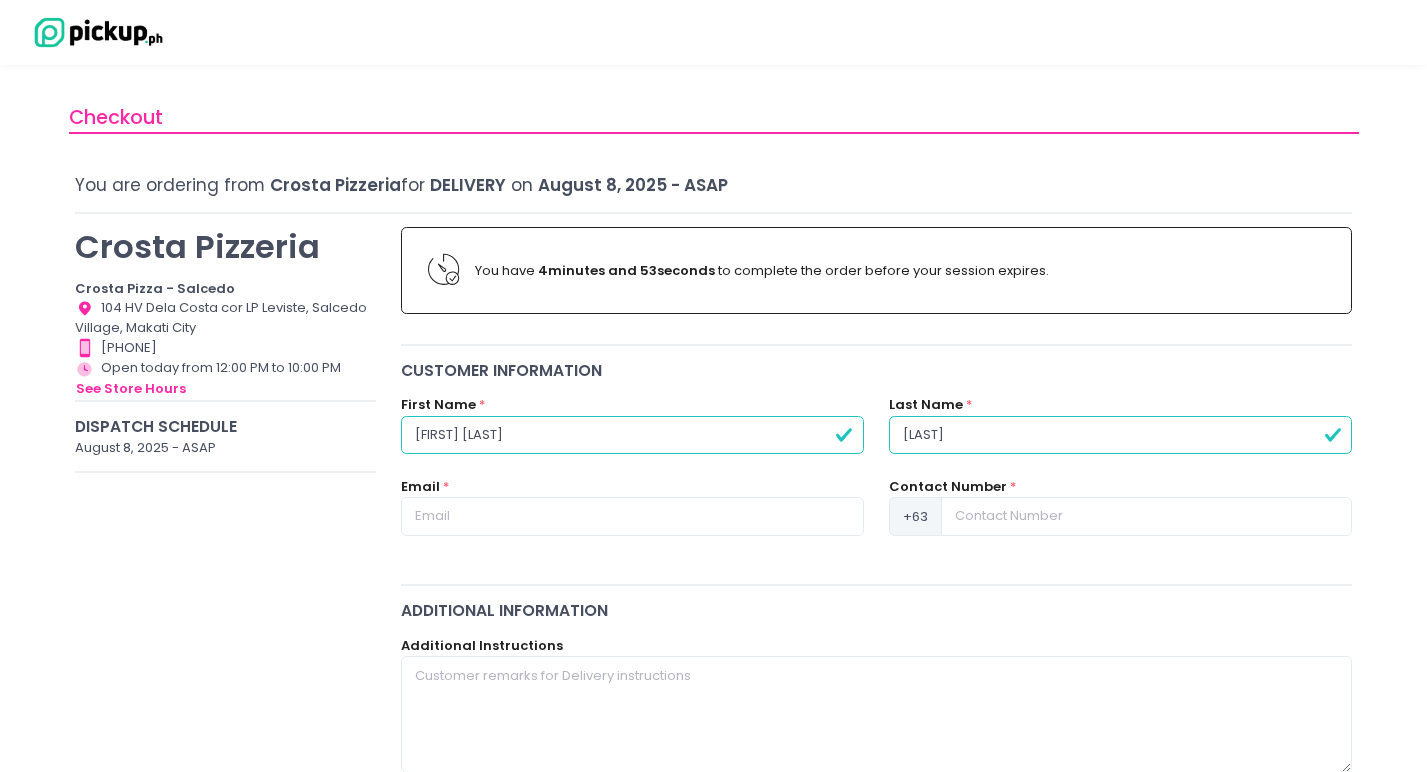 type on "[LAST]" 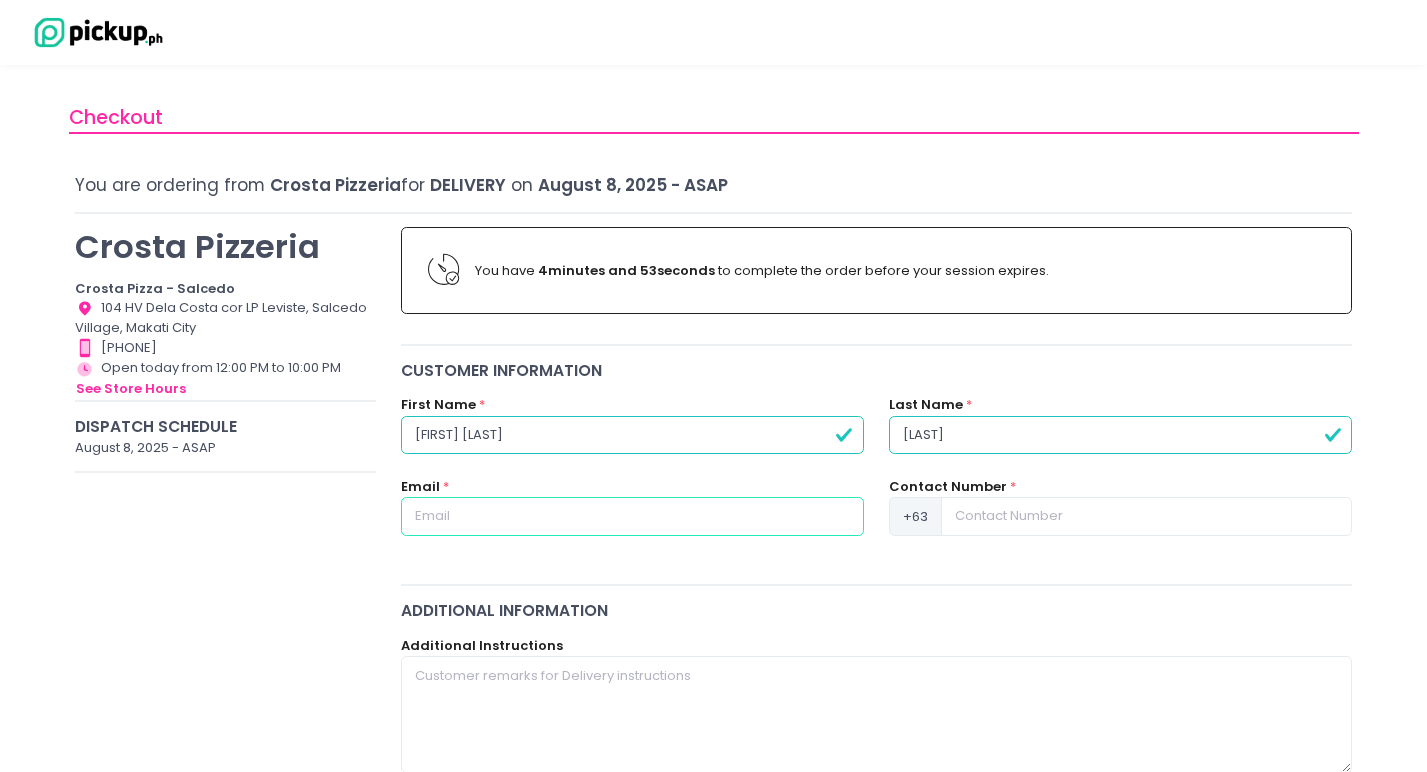 drag, startPoint x: 437, startPoint y: 519, endPoint x: 437, endPoint y: 495, distance: 24 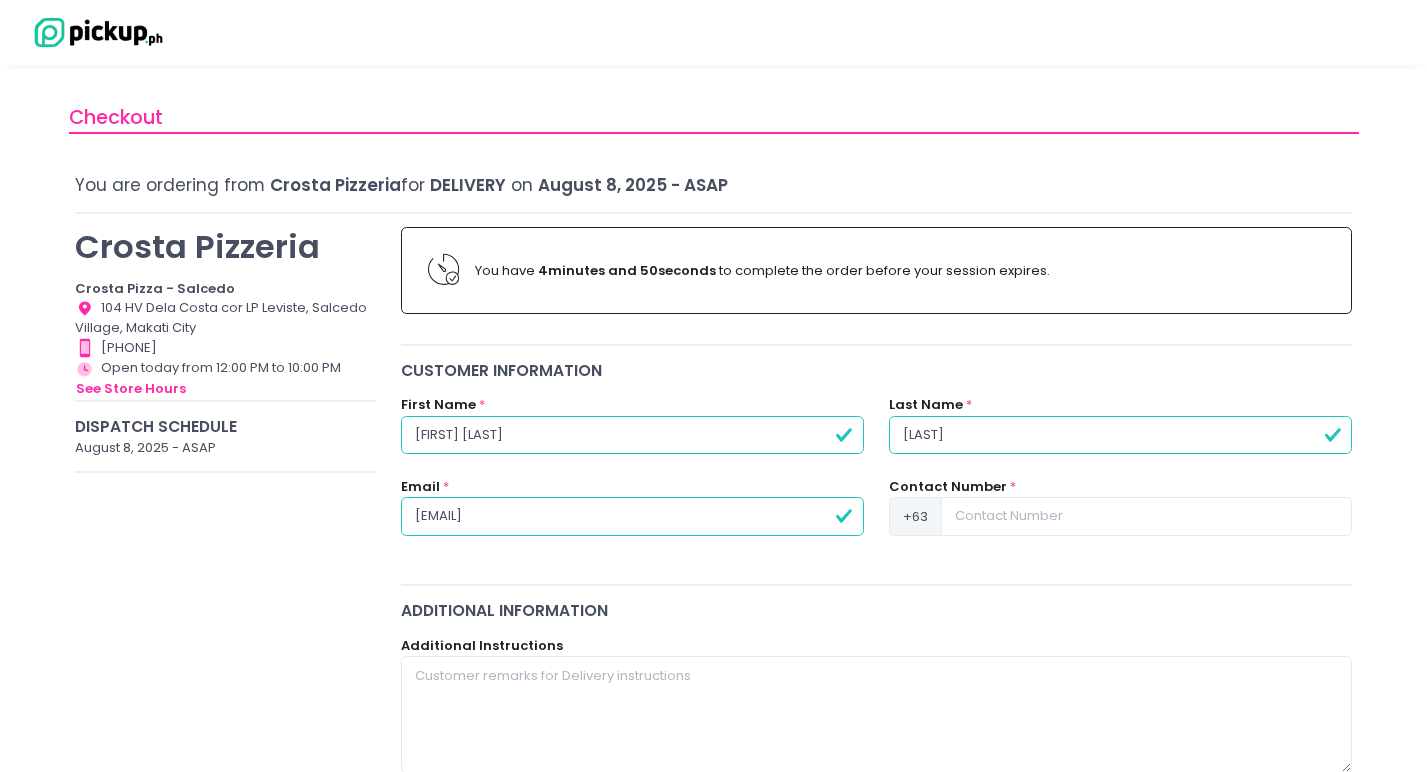 type on "[EMAIL]" 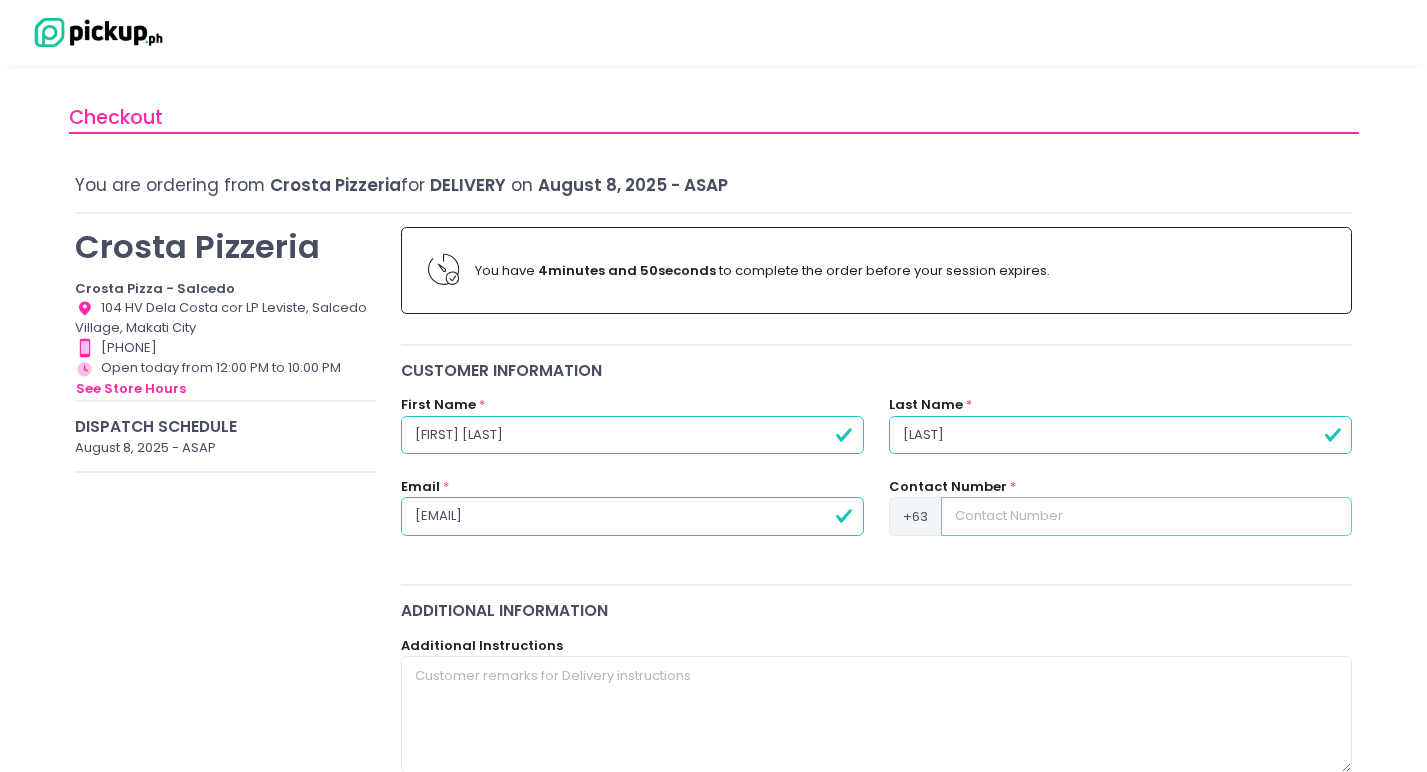 click at bounding box center [1146, 516] 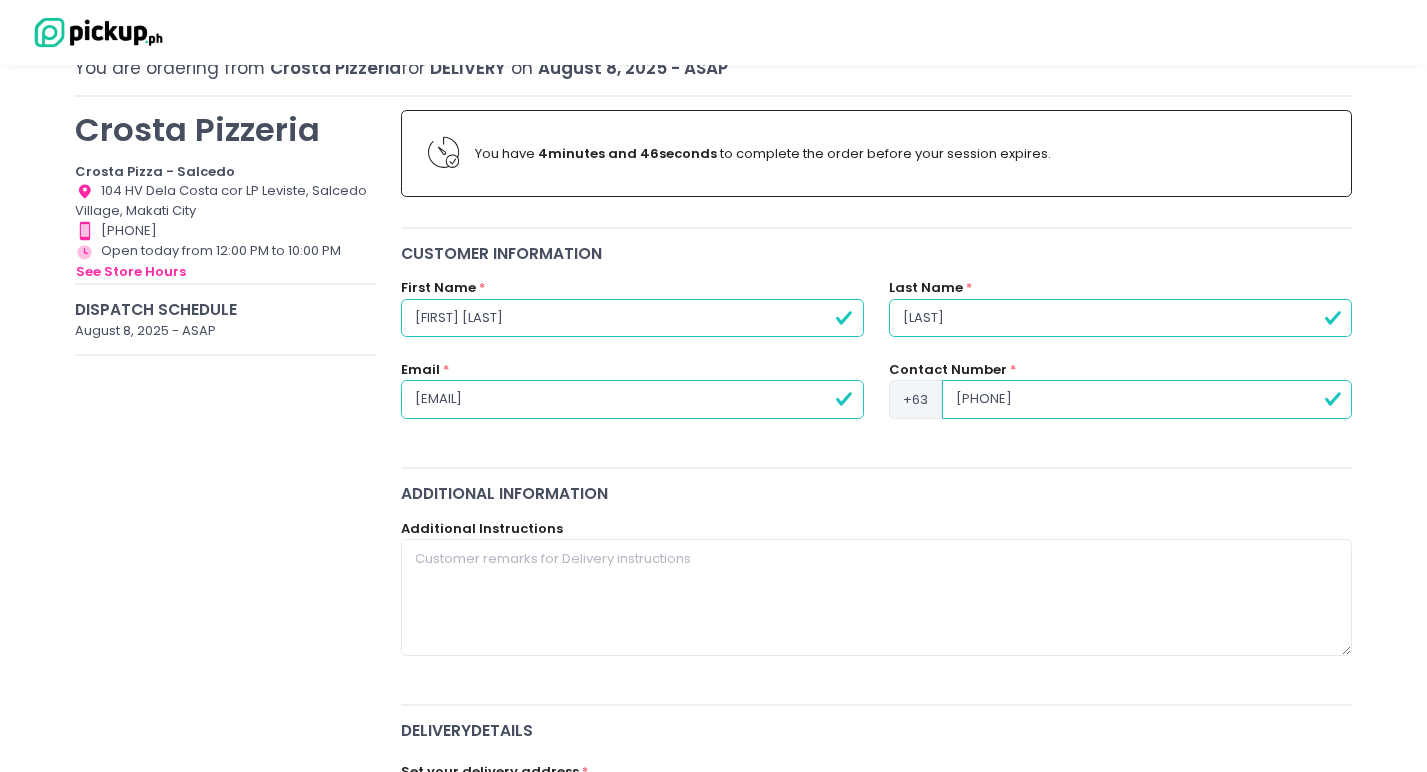 scroll, scrollTop: 157, scrollLeft: 0, axis: vertical 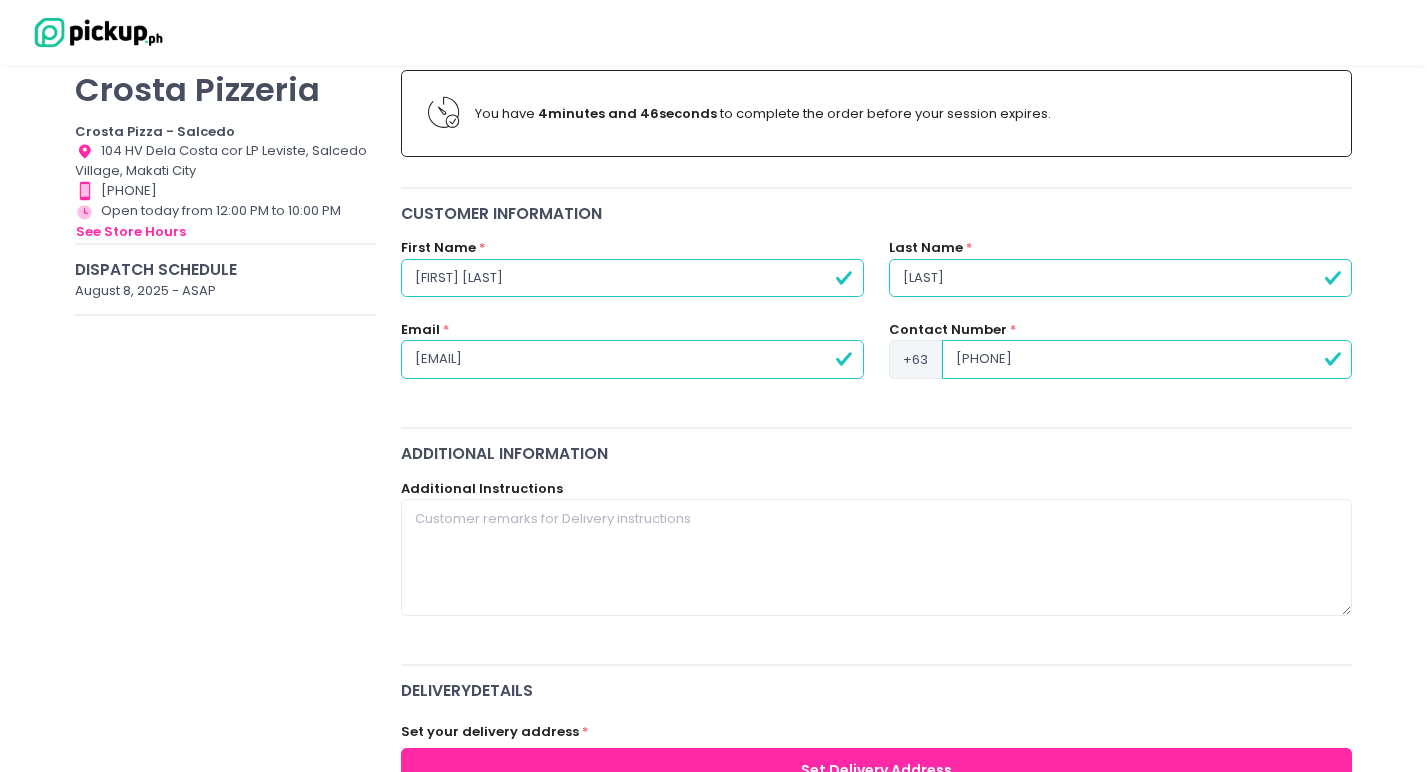 type on "[PHONE]" 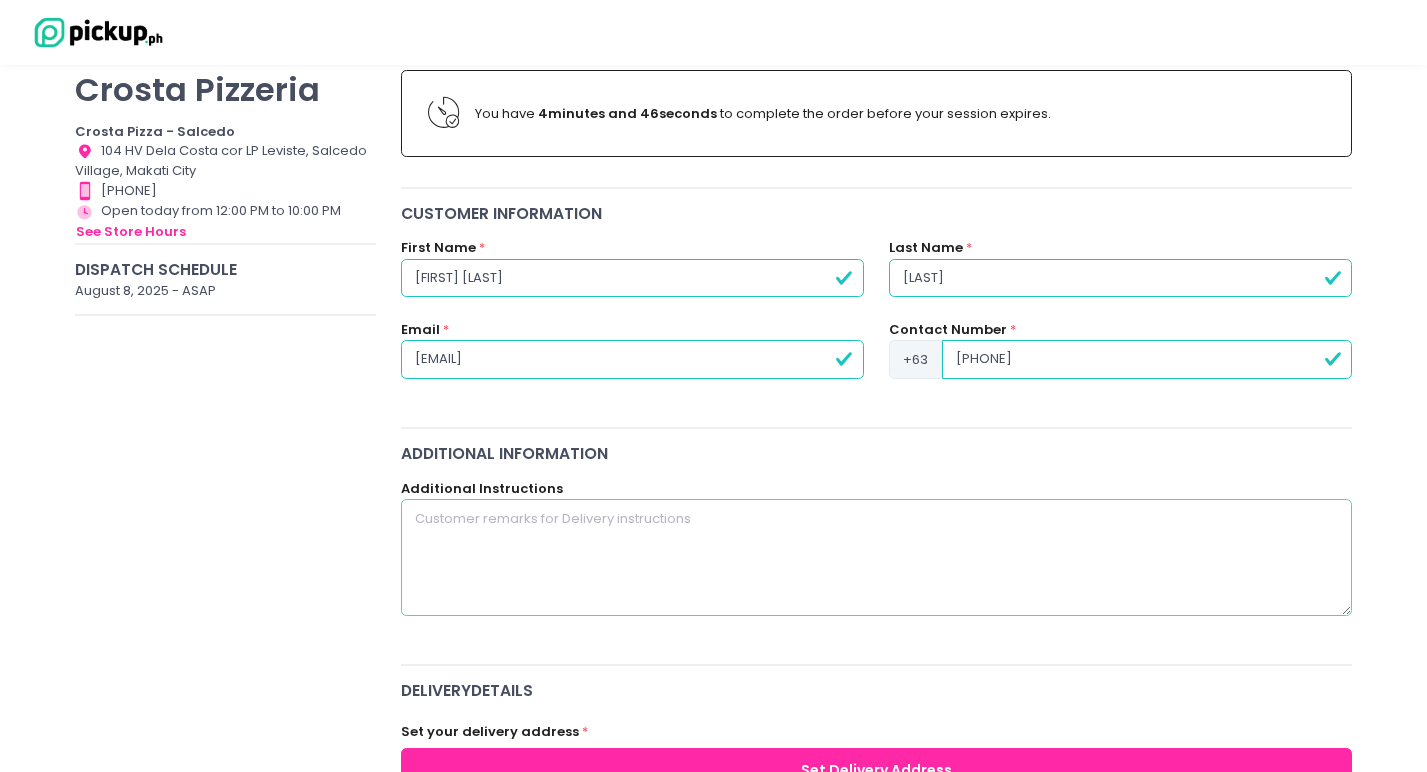 click at bounding box center [877, 557] 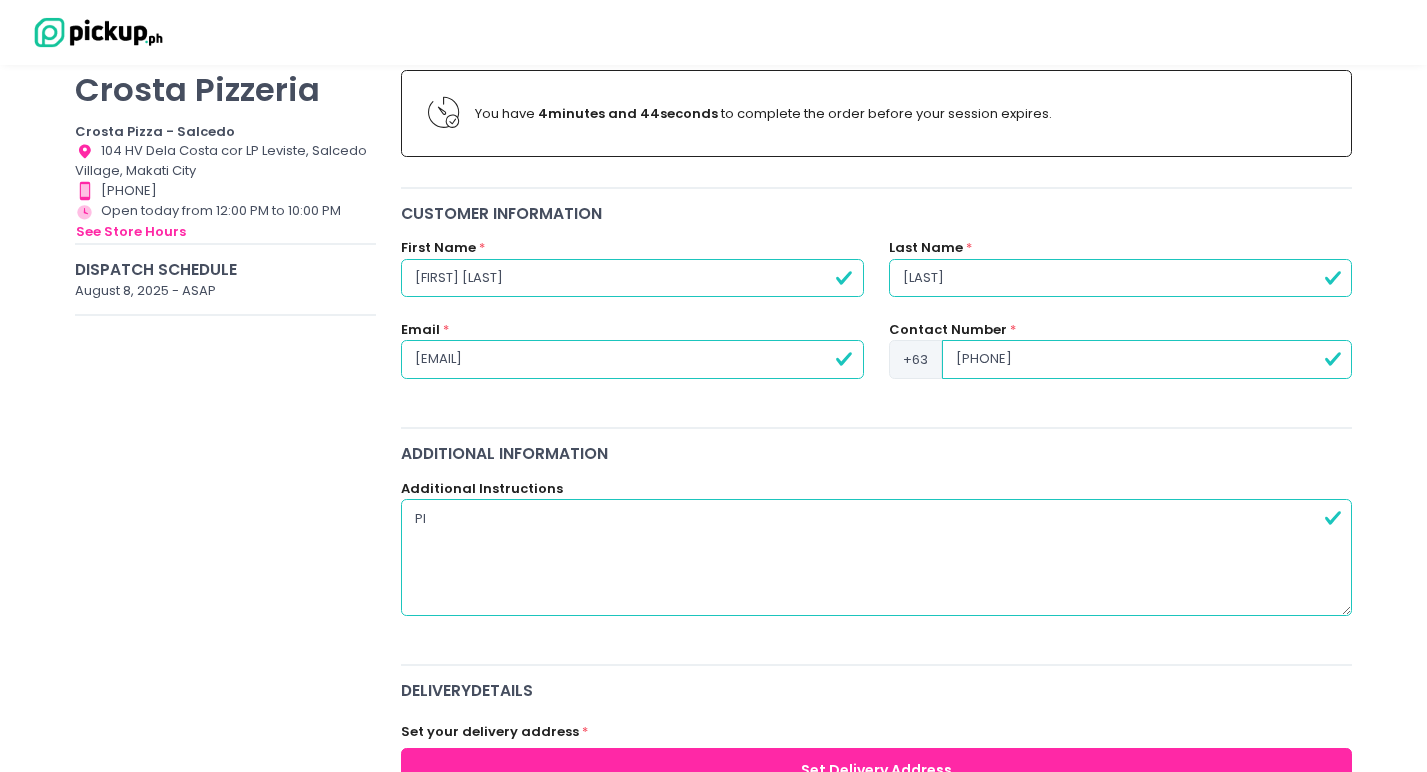 type on "P" 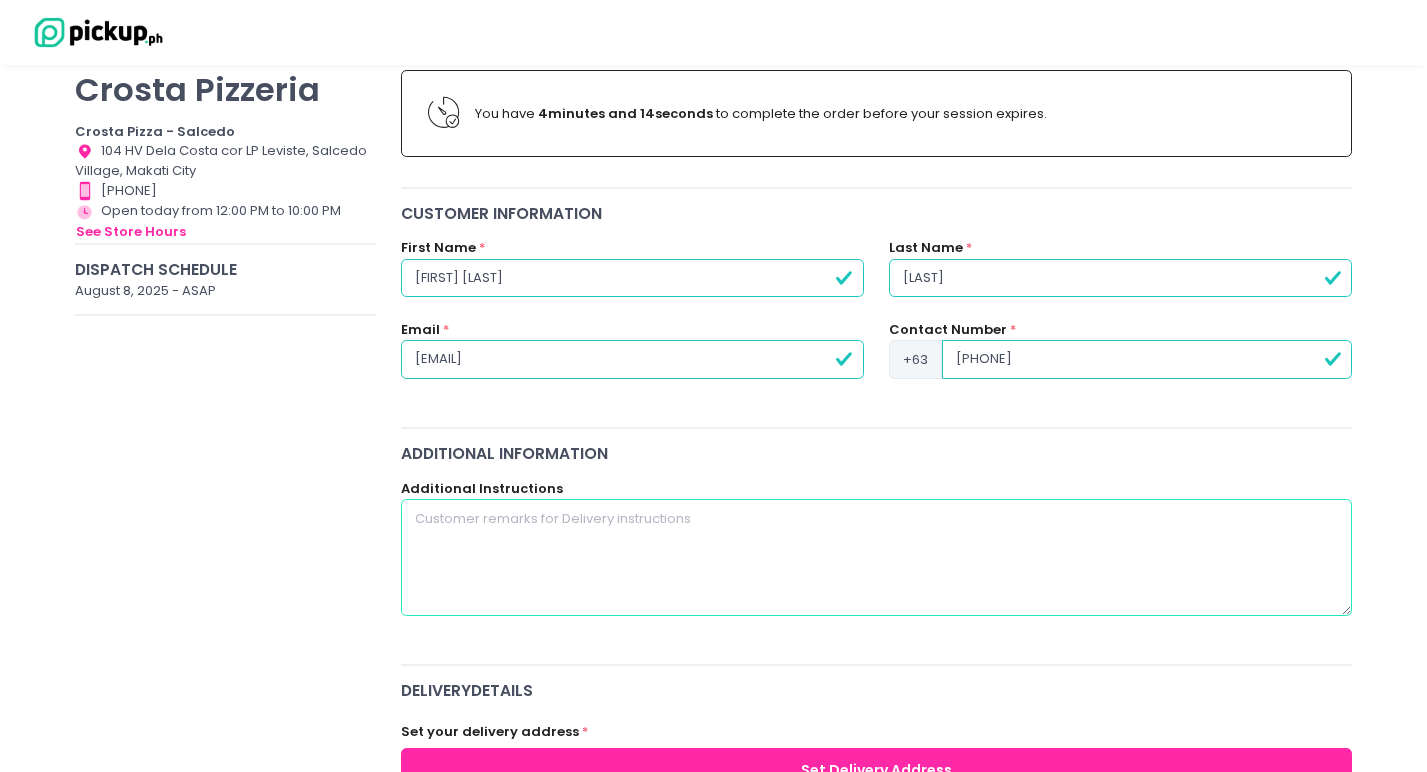 paste on "Please request for OR
OR Details:
Name: [FIRST] [LAST] [LAST] [LAST] [LAST]
Address: [NUMBER] [STREET], [CITY]
TIN: [TIN]
Business Sty" 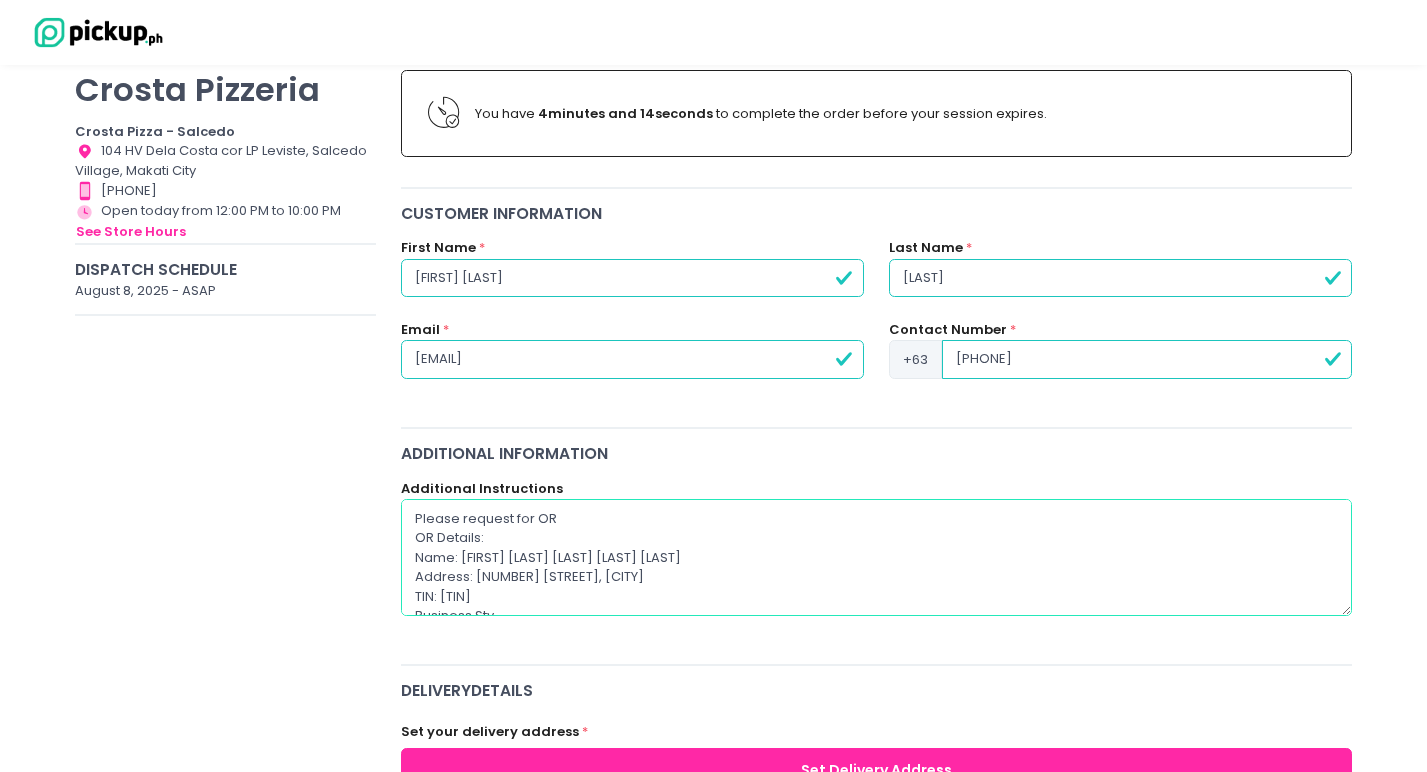 scroll, scrollTop: 10, scrollLeft: 0, axis: vertical 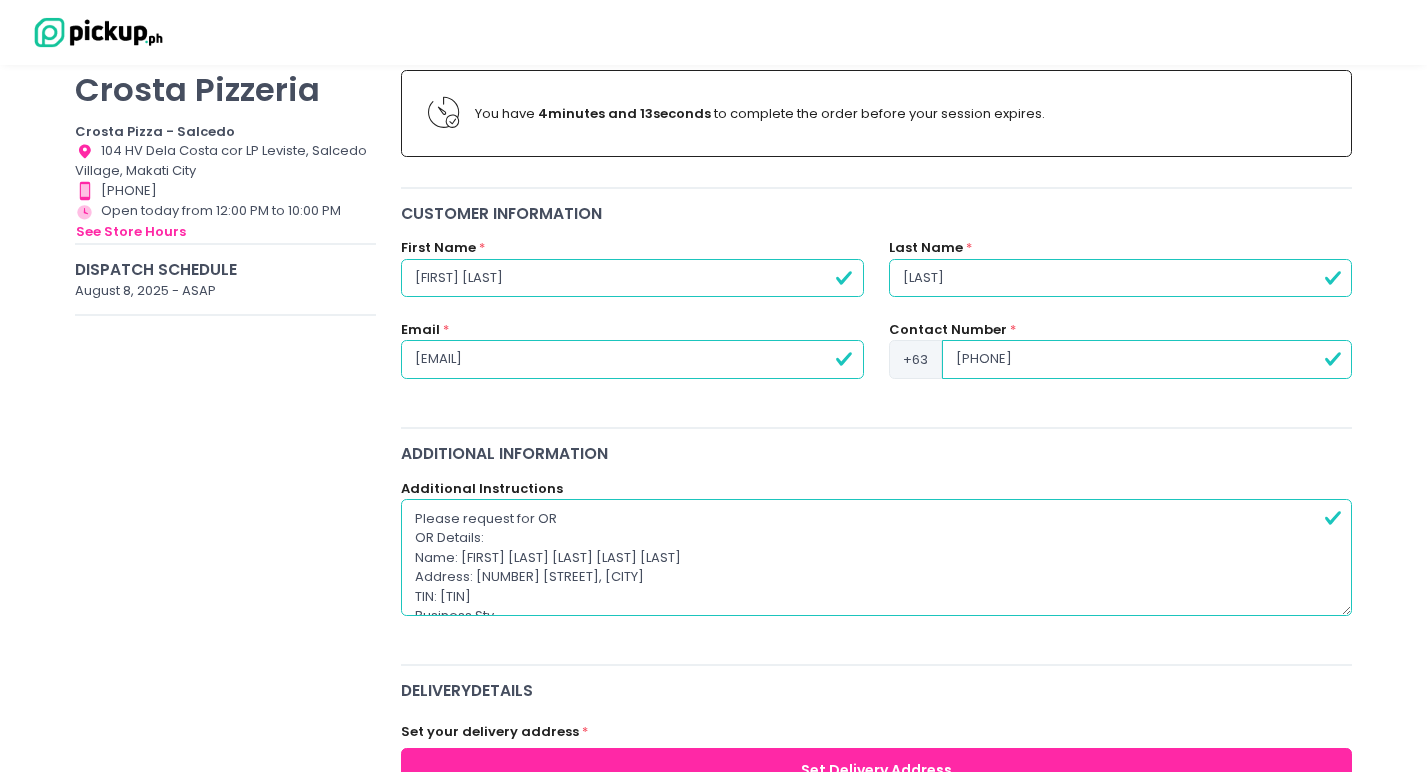 drag, startPoint x: 566, startPoint y: 507, endPoint x: 411, endPoint y: 507, distance: 155 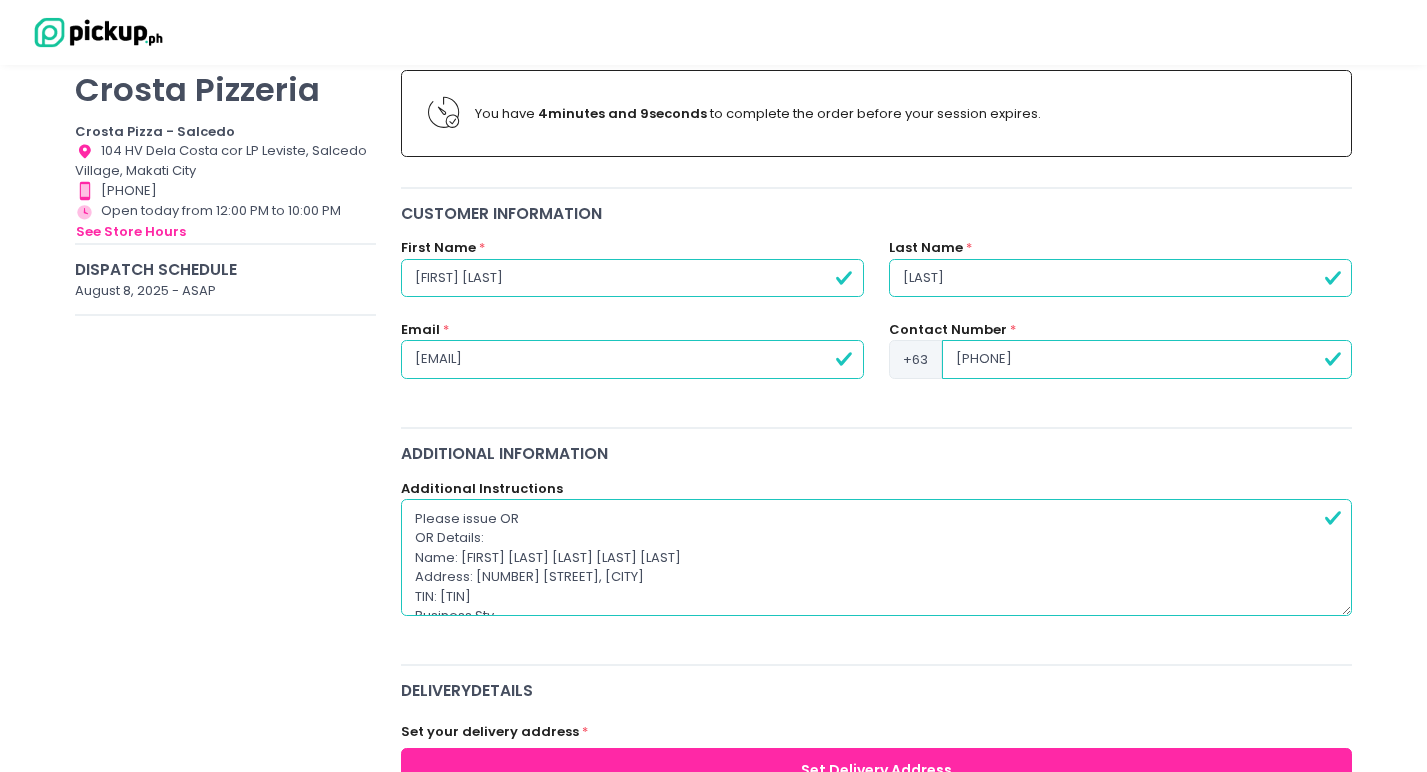 scroll, scrollTop: 19, scrollLeft: 0, axis: vertical 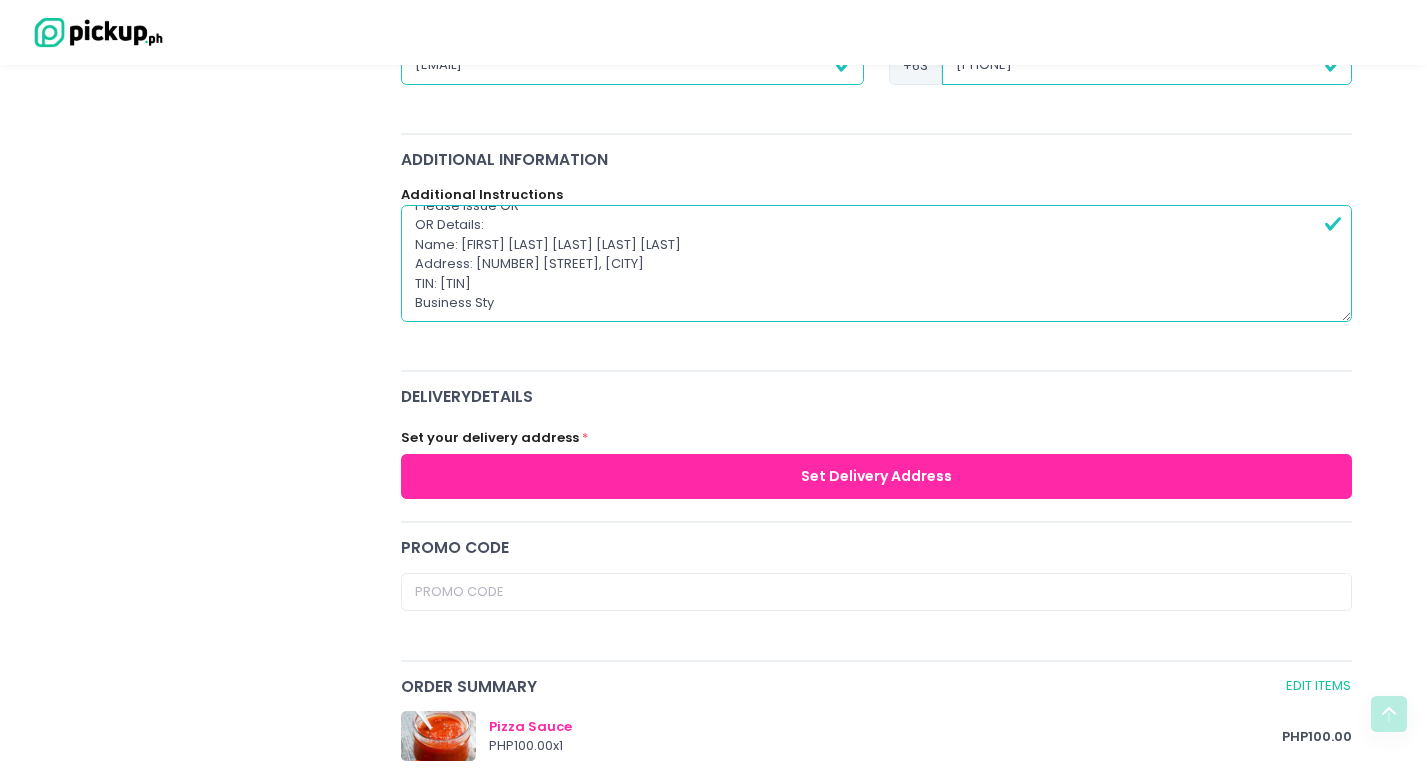type on "Please issue OR
OR Details:
Name: [FIRST] [LAST] [LAST] [LAST] [LAST]
Address: [NUMBER] [STREET], [CITY]
TIN: [TIN]
Business Sty" 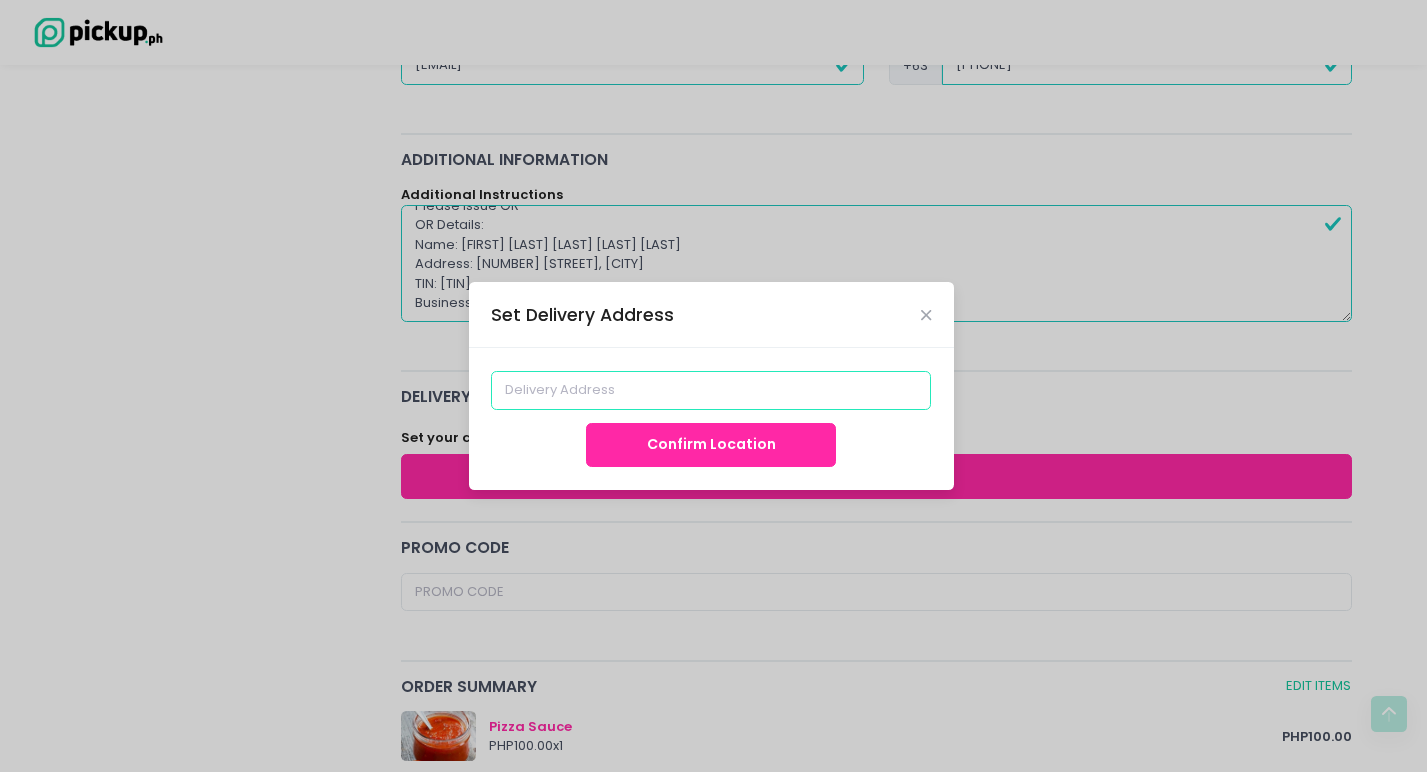 click at bounding box center (711, 390) 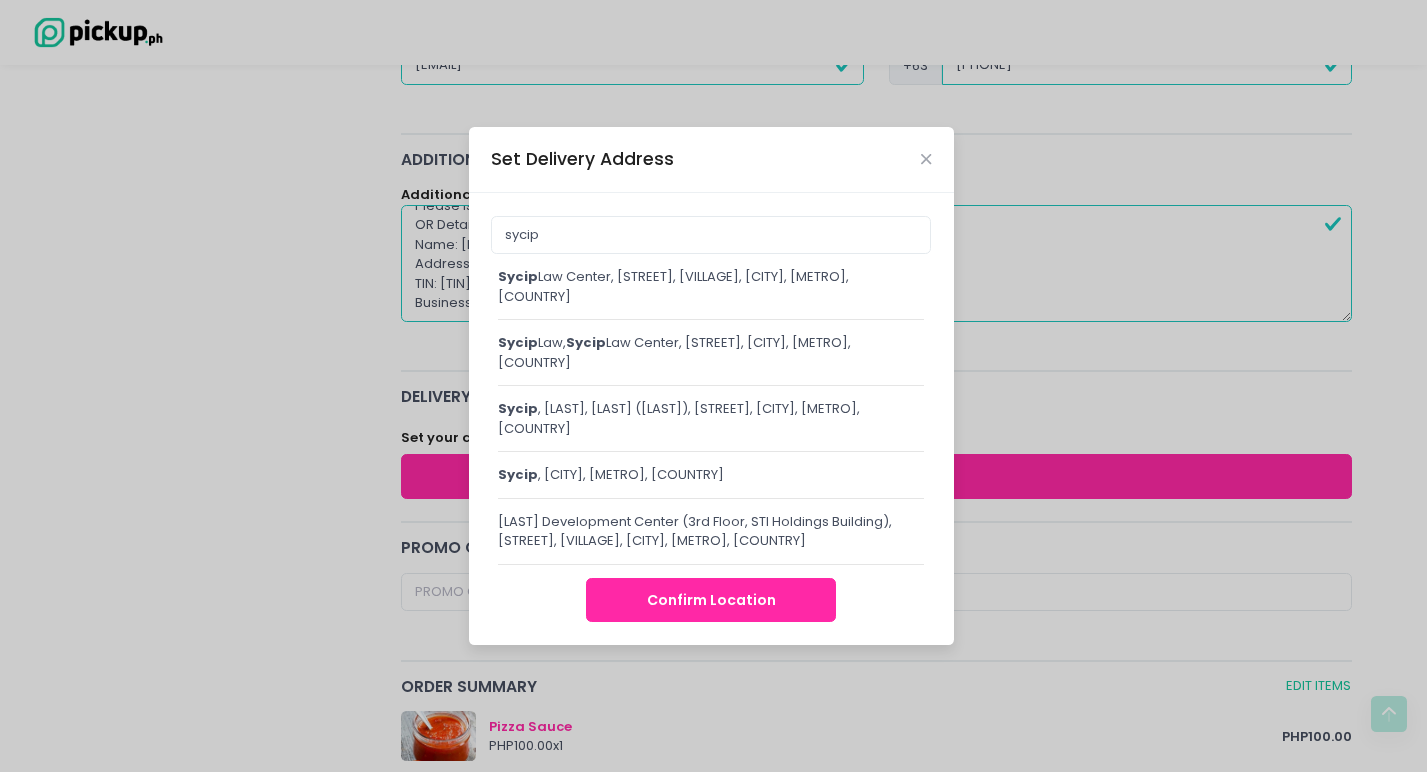 click on "[LAST] Law Center, [STREET], [VILLAGE], [CITY], [METRO], [COUNTRY]" at bounding box center [711, 286] 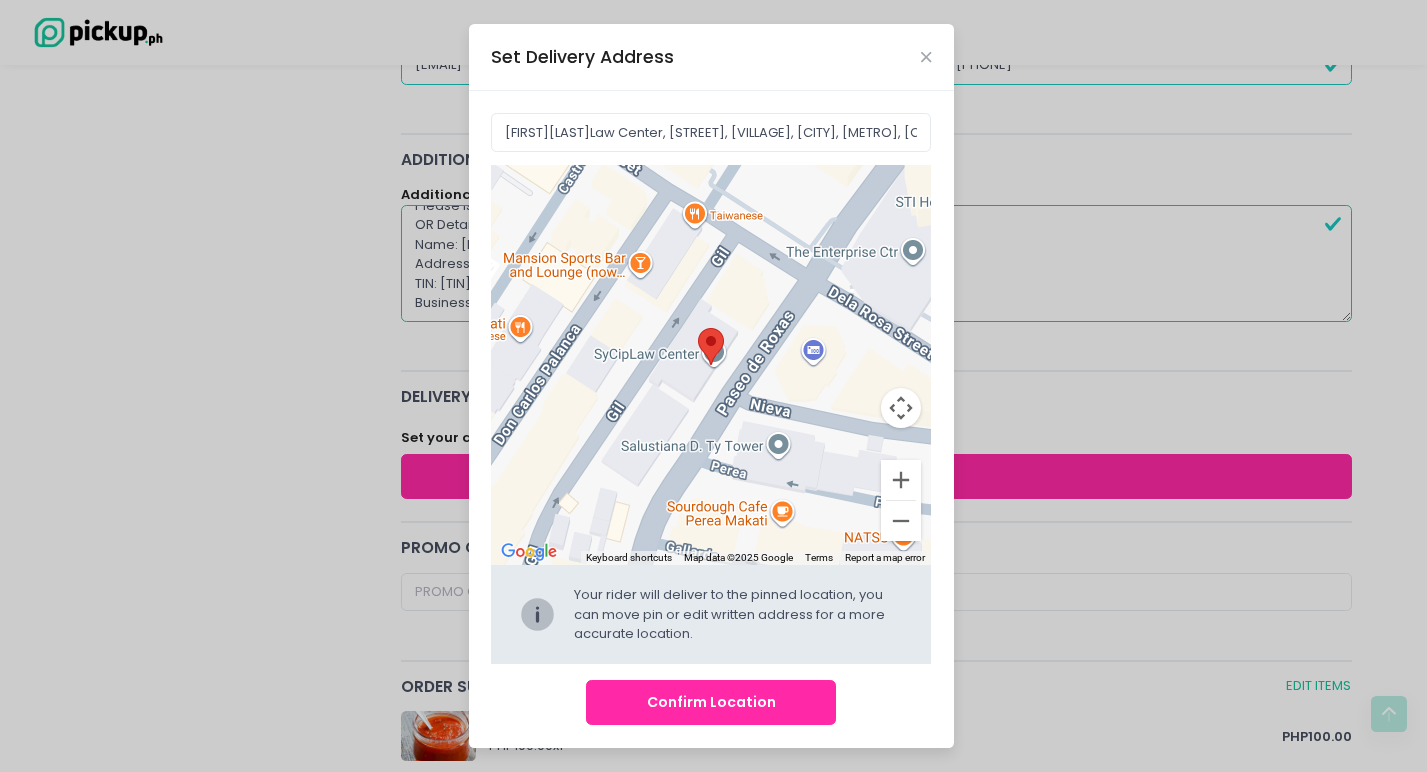 click on "Confirm Location" at bounding box center (711, 702) 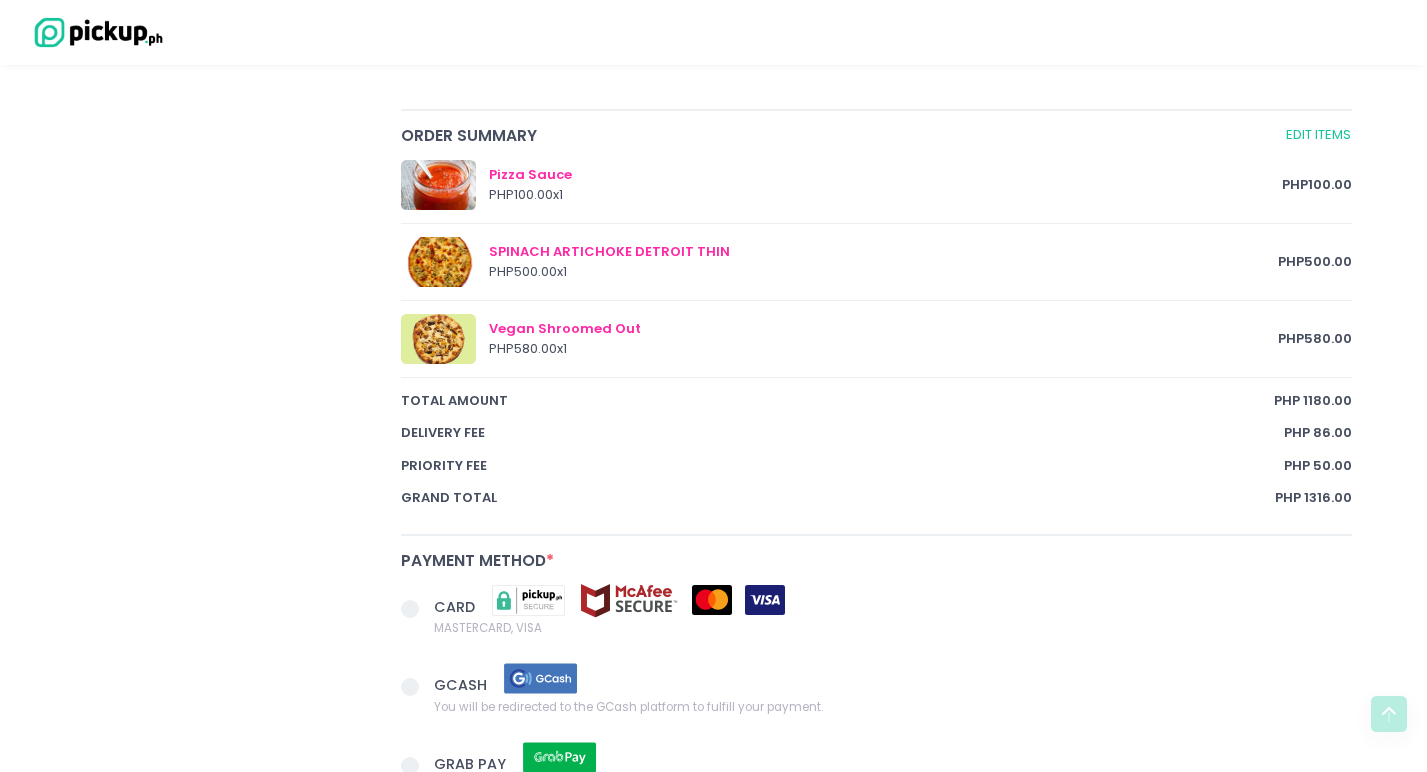 scroll, scrollTop: 1196, scrollLeft: 0, axis: vertical 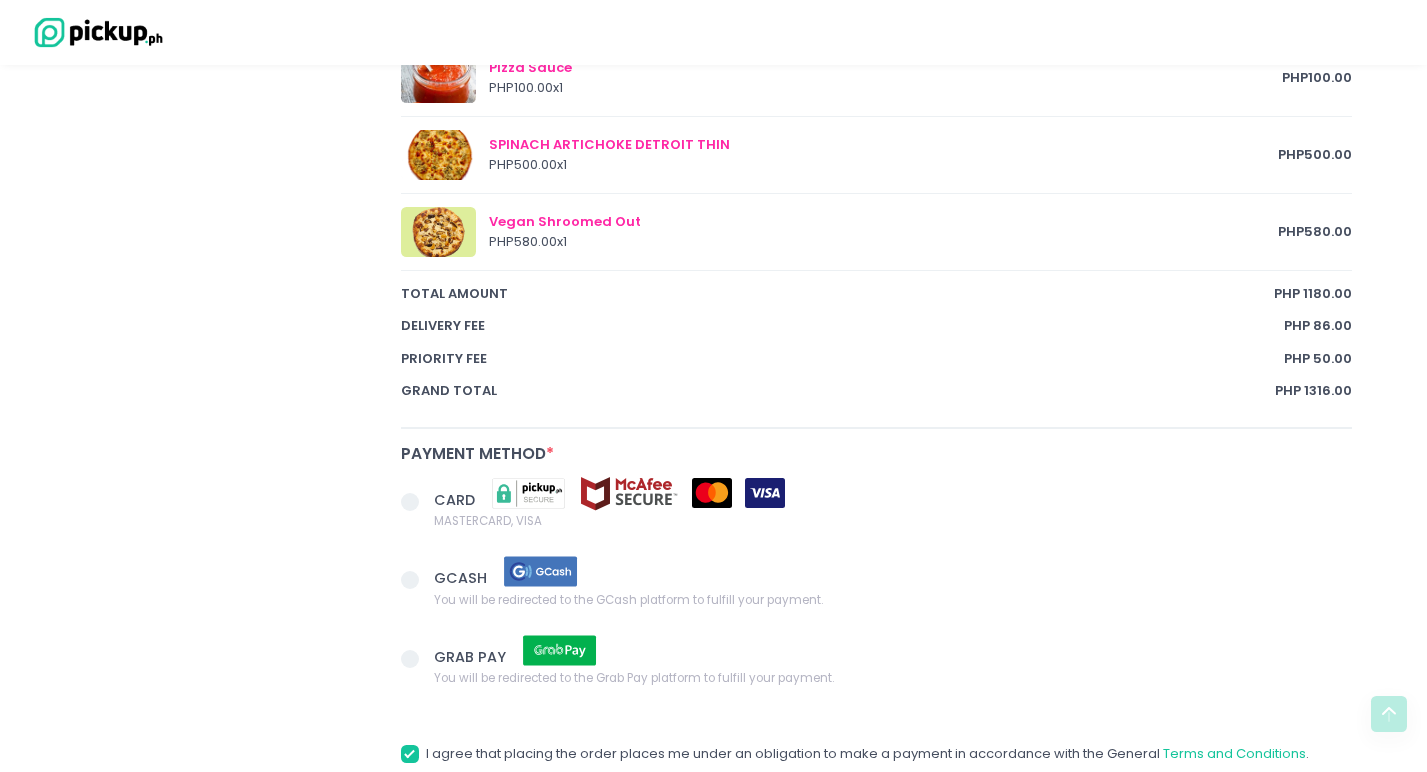 click at bounding box center [410, 502] 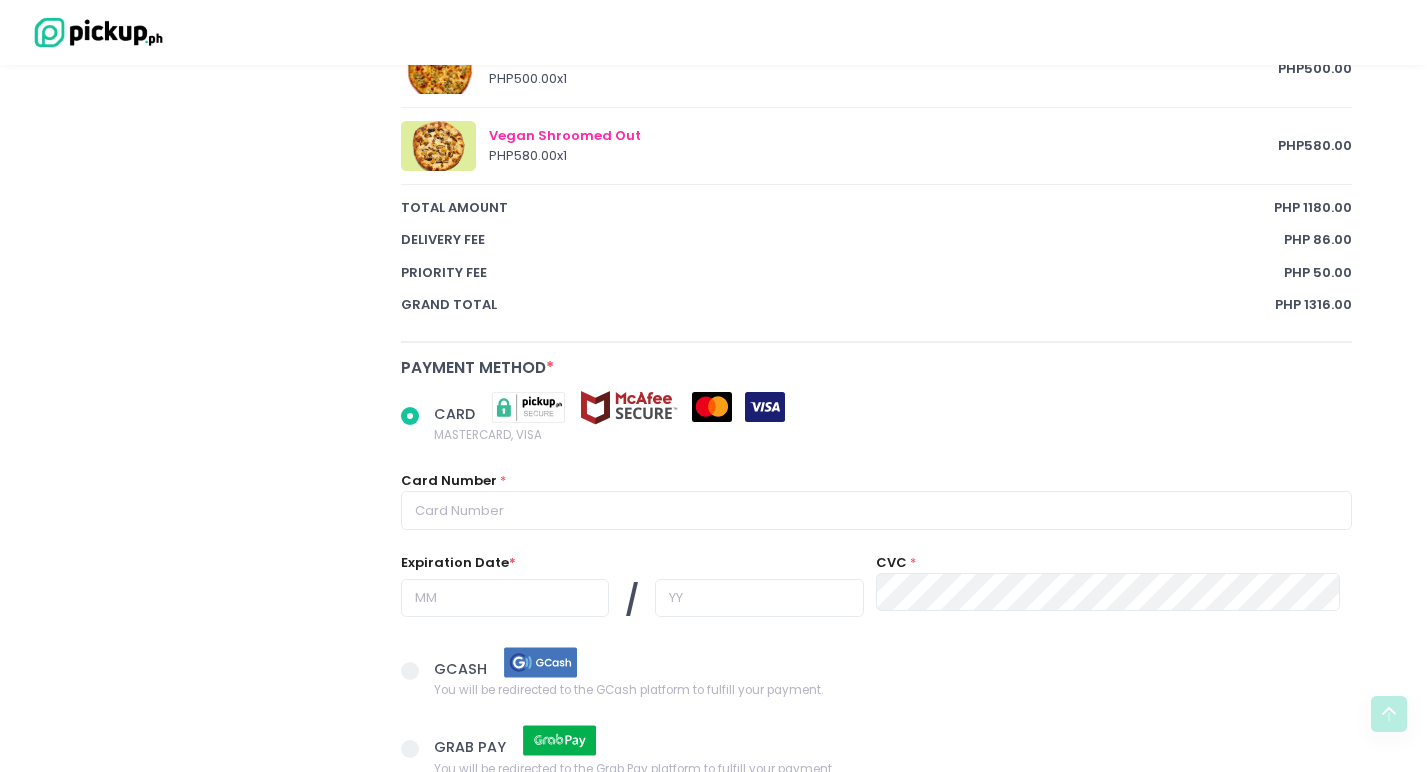 scroll, scrollTop: 1326, scrollLeft: 0, axis: vertical 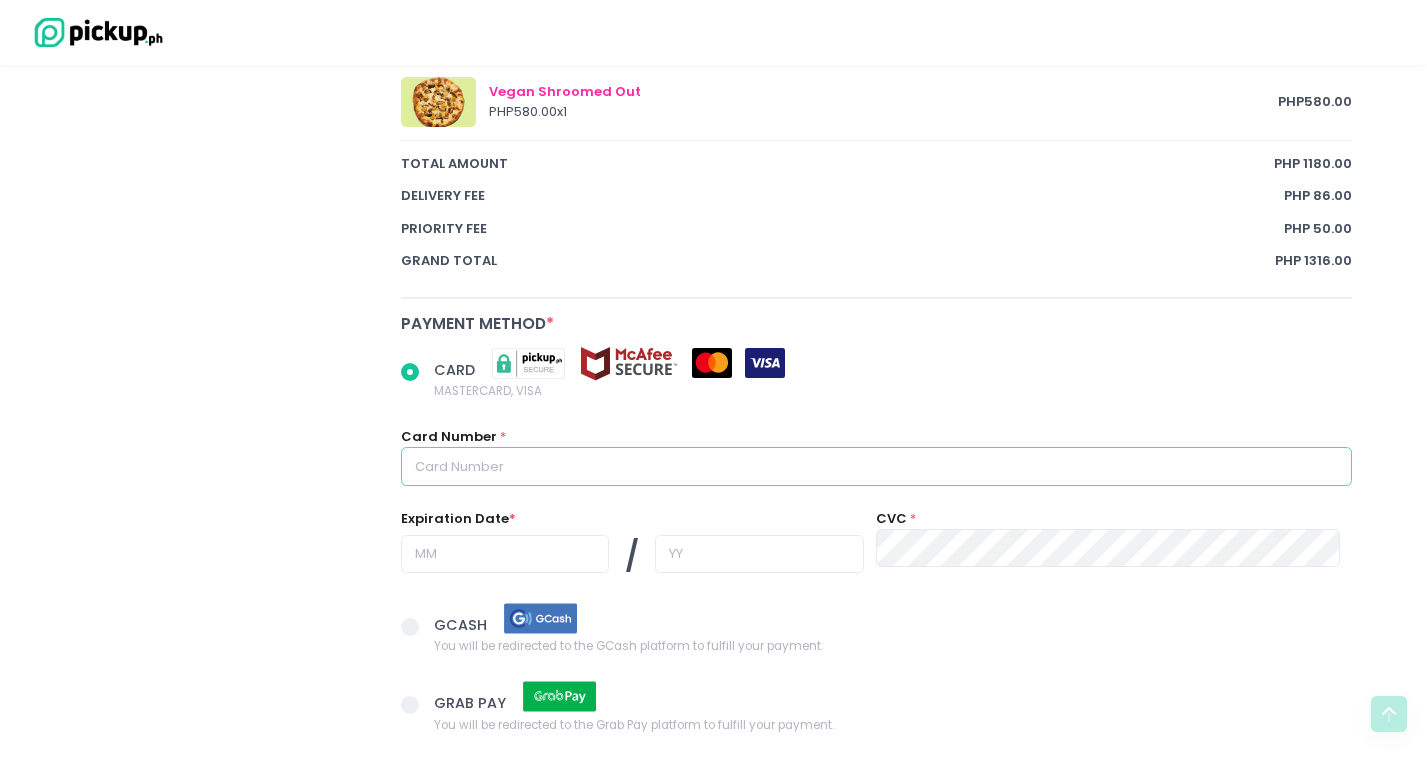 click at bounding box center [877, 466] 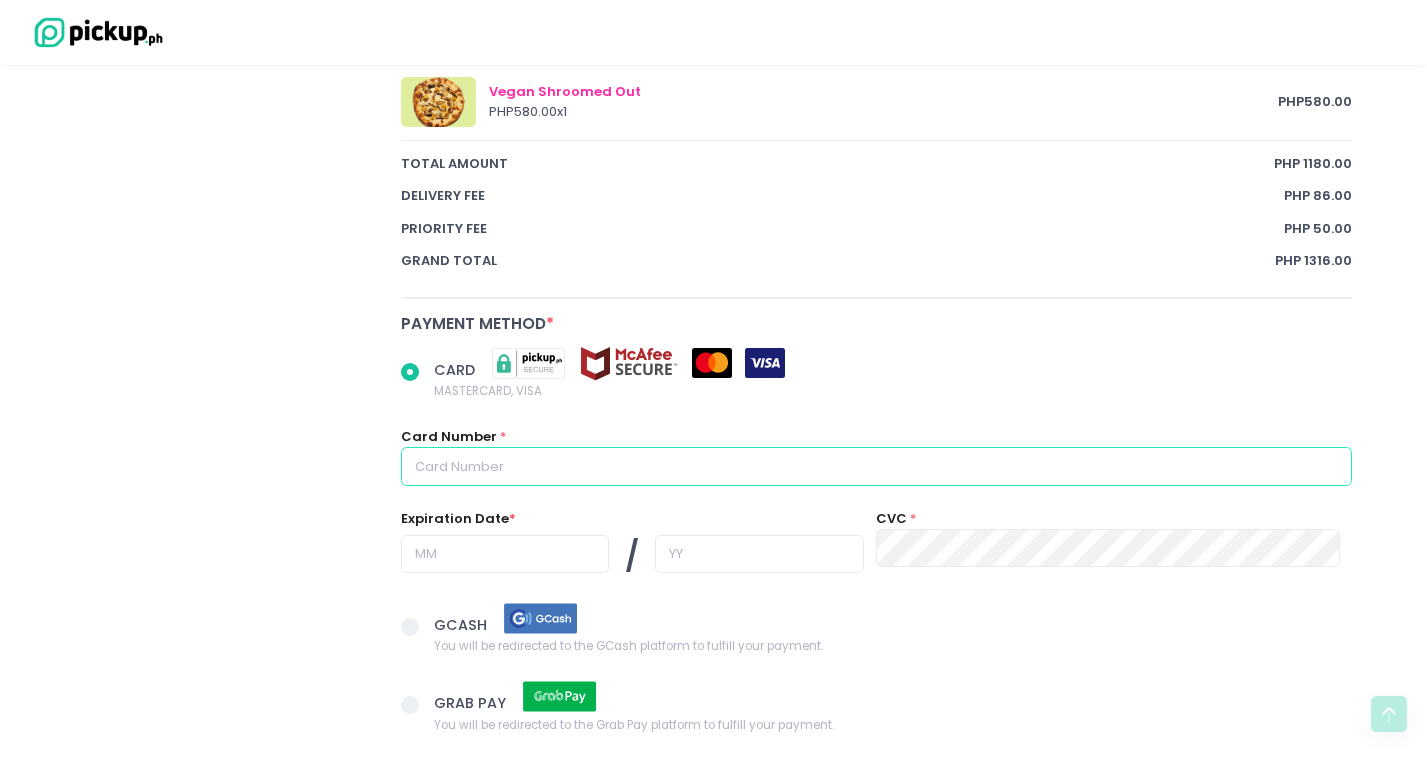 radio on "true" 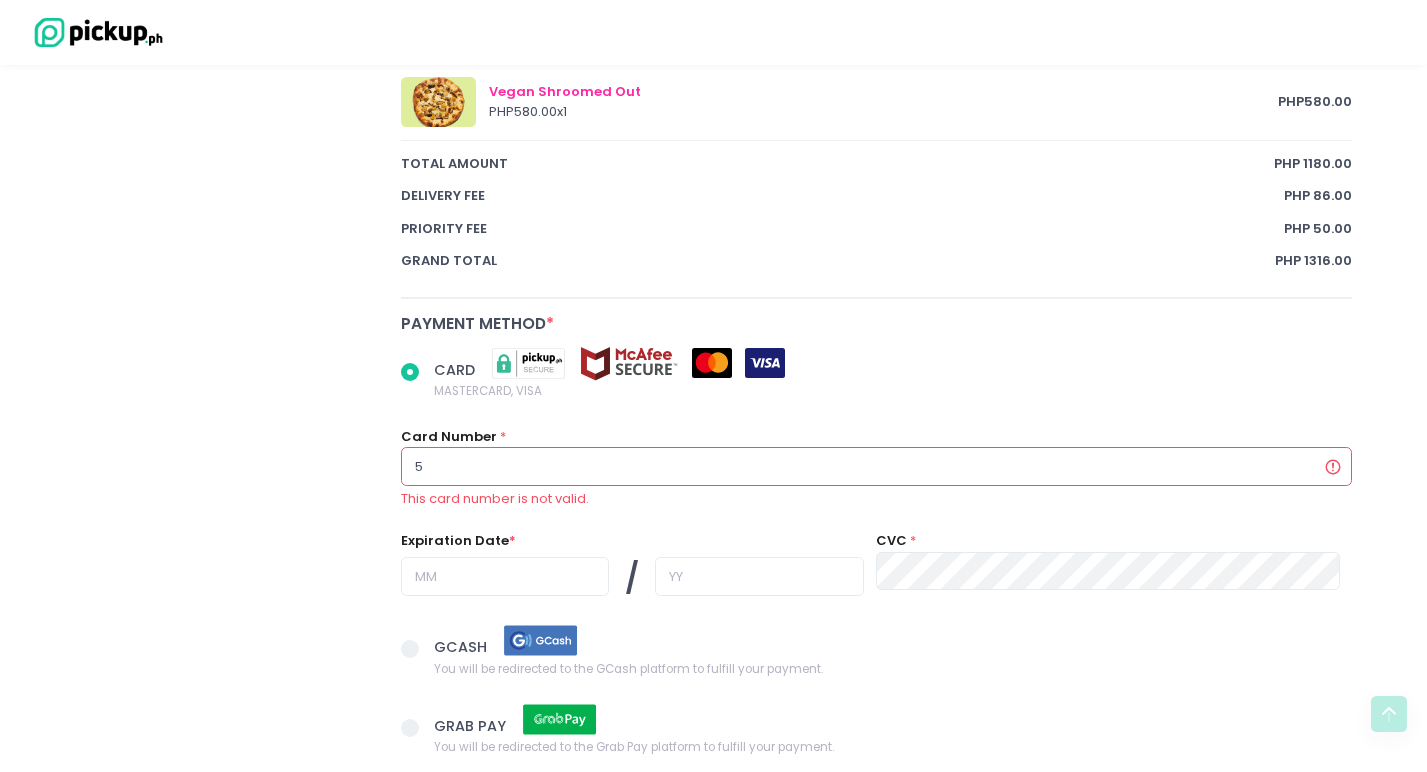 radio on "true" 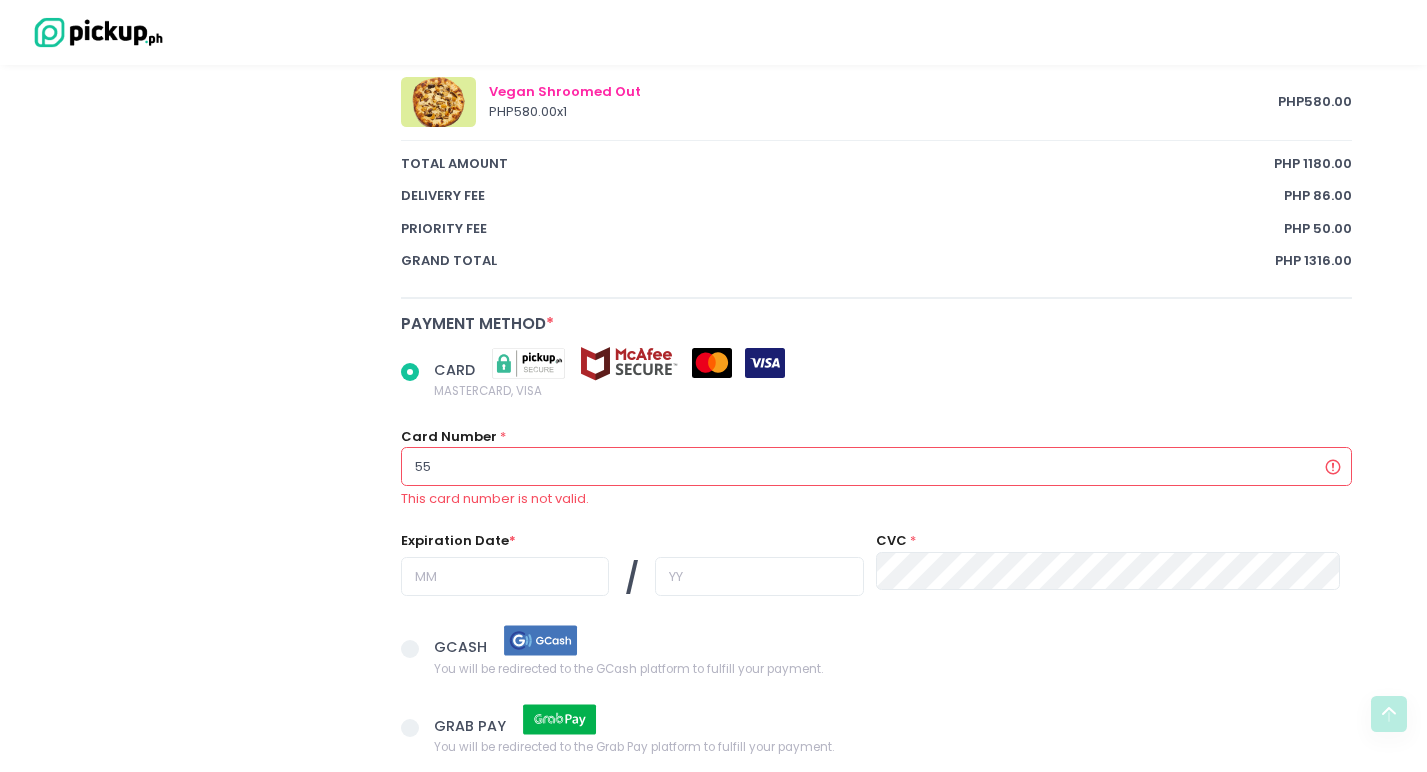 radio on "true" 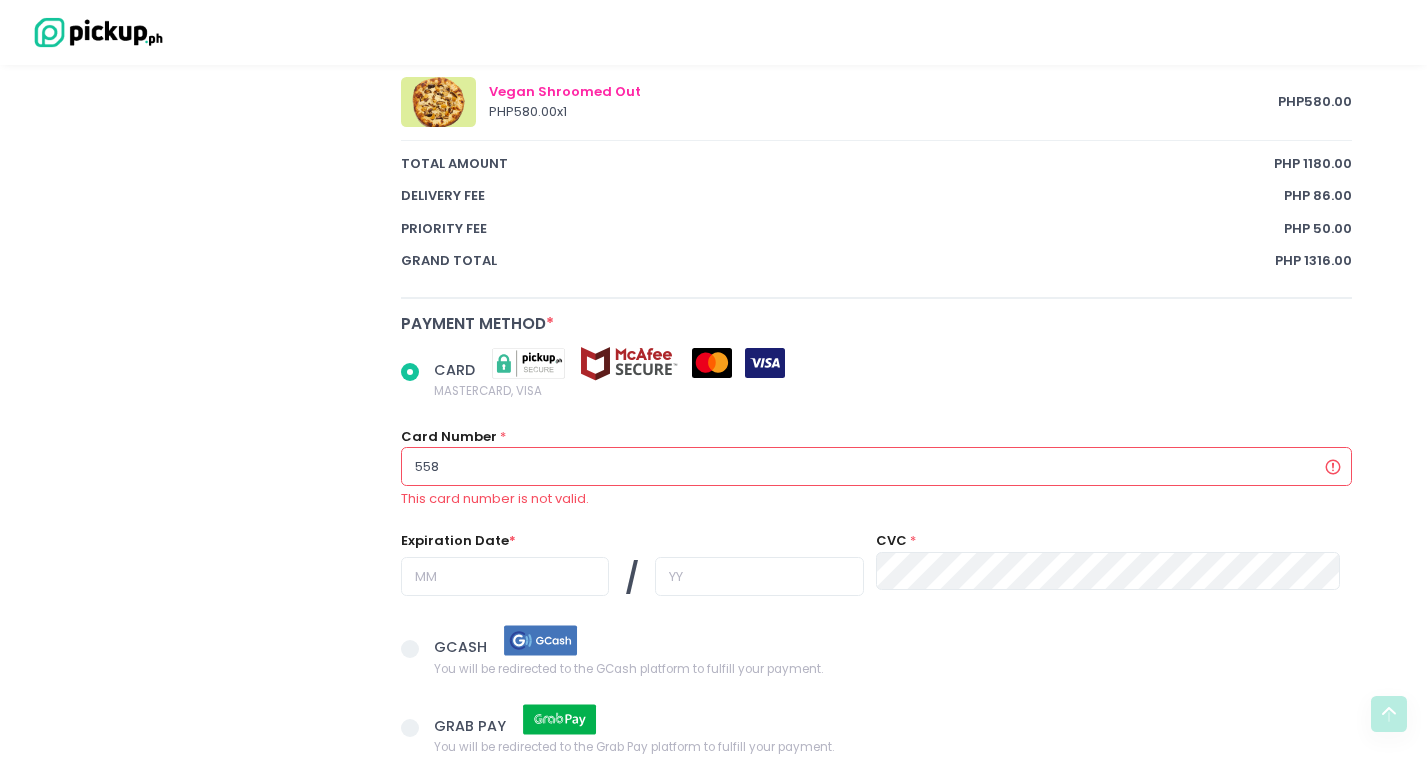 radio on "true" 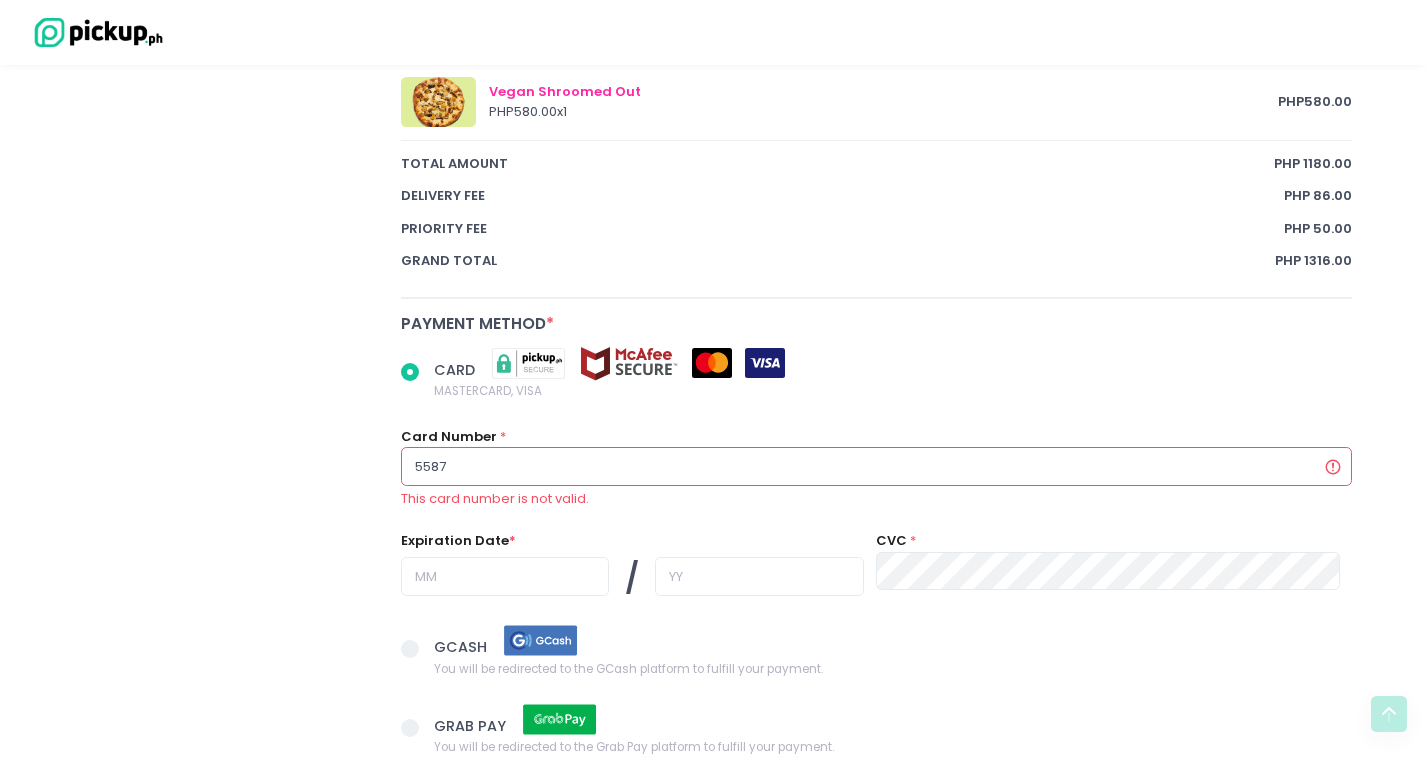radio on "true" 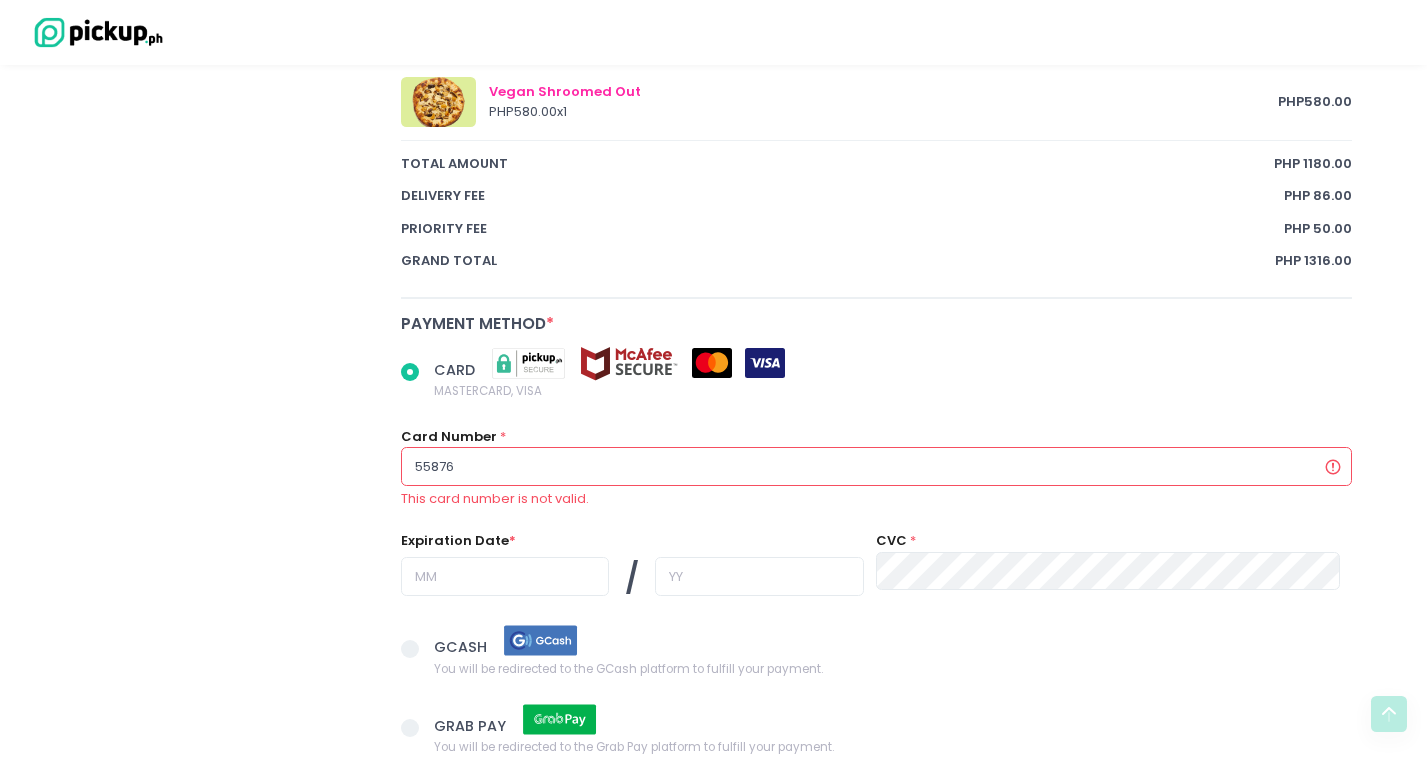 radio on "true" 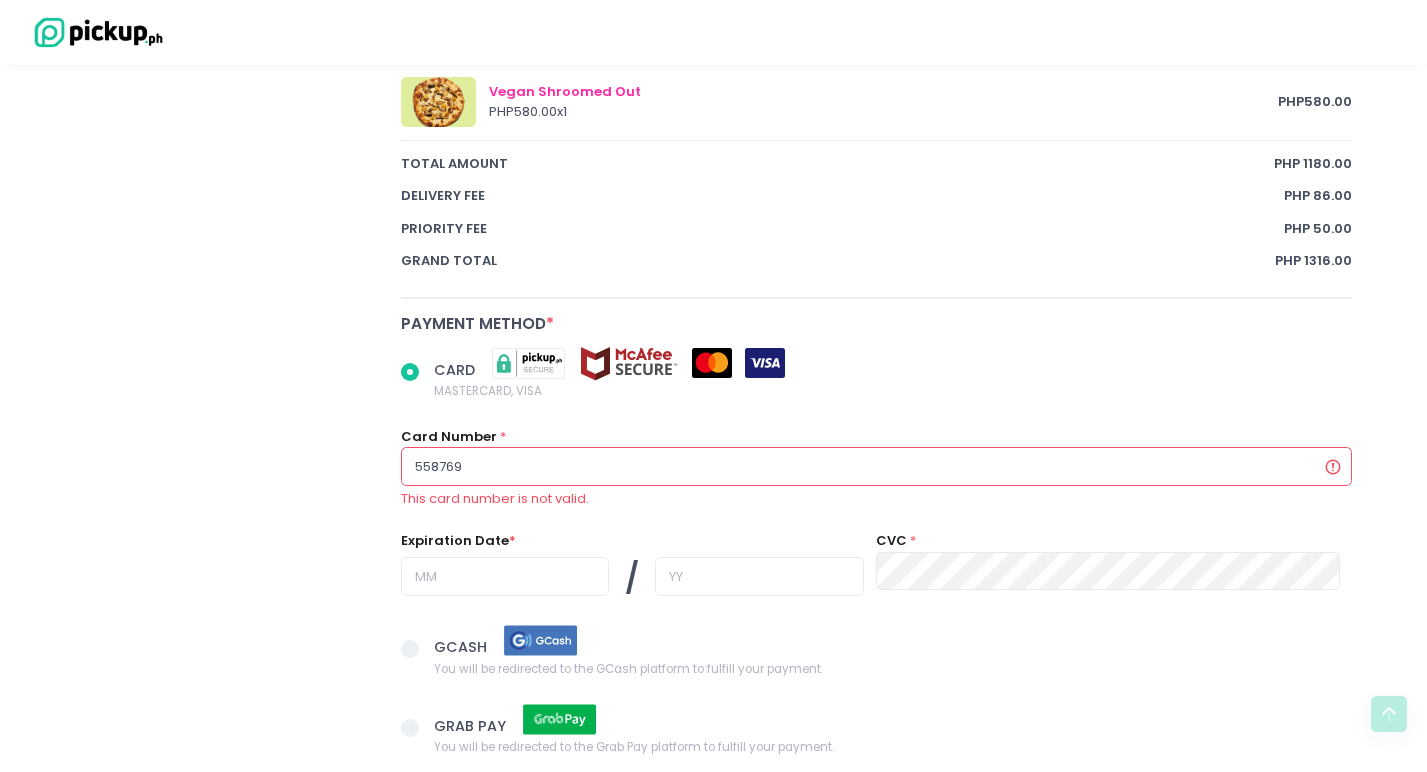 radio on "true" 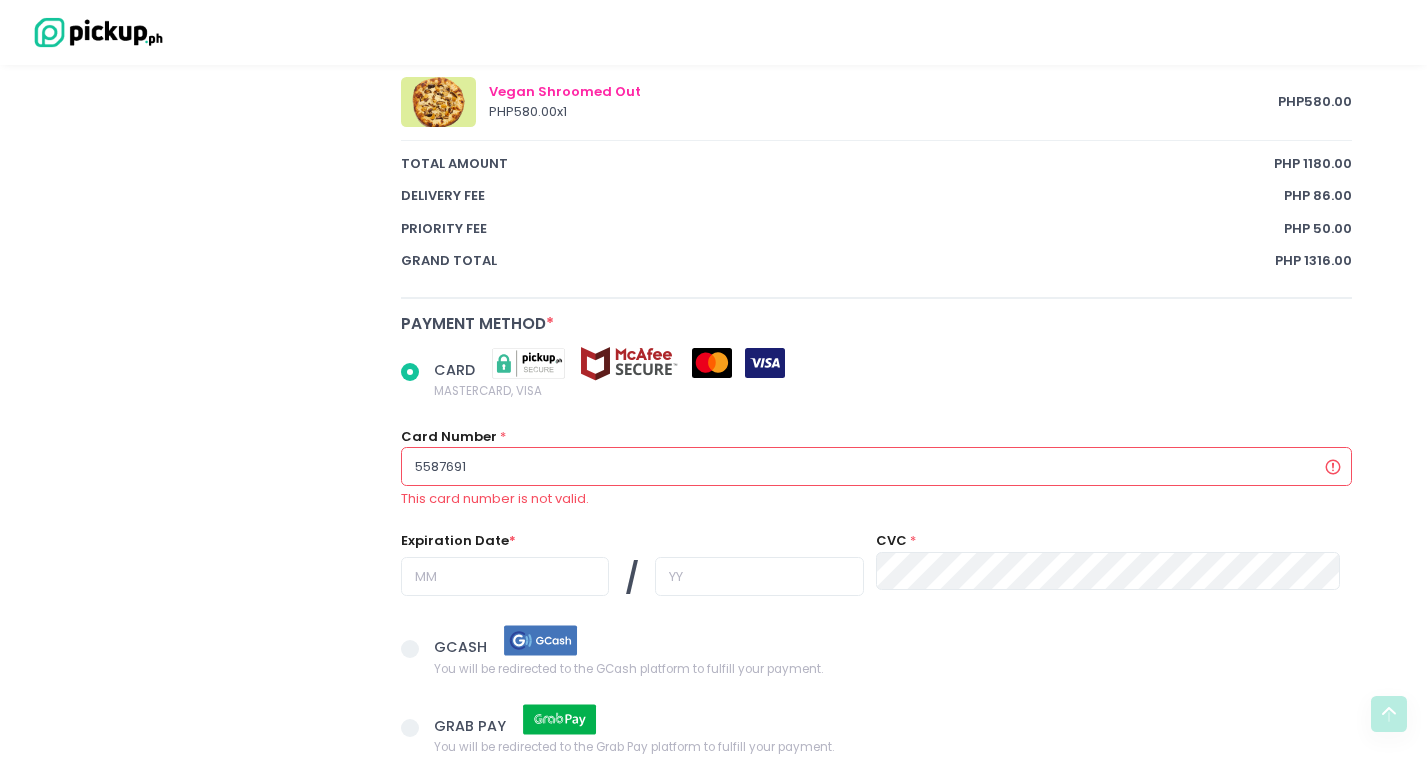 radio on "true" 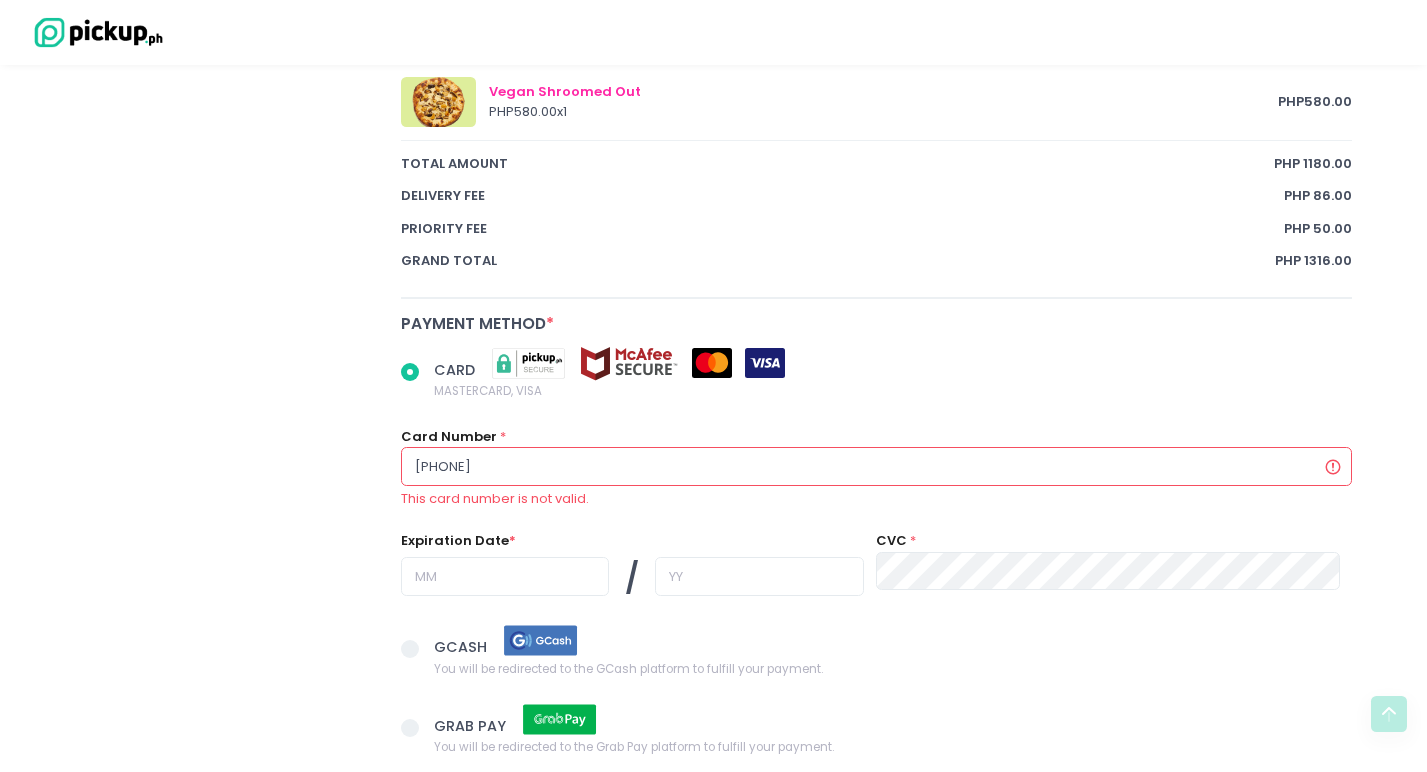radio on "true" 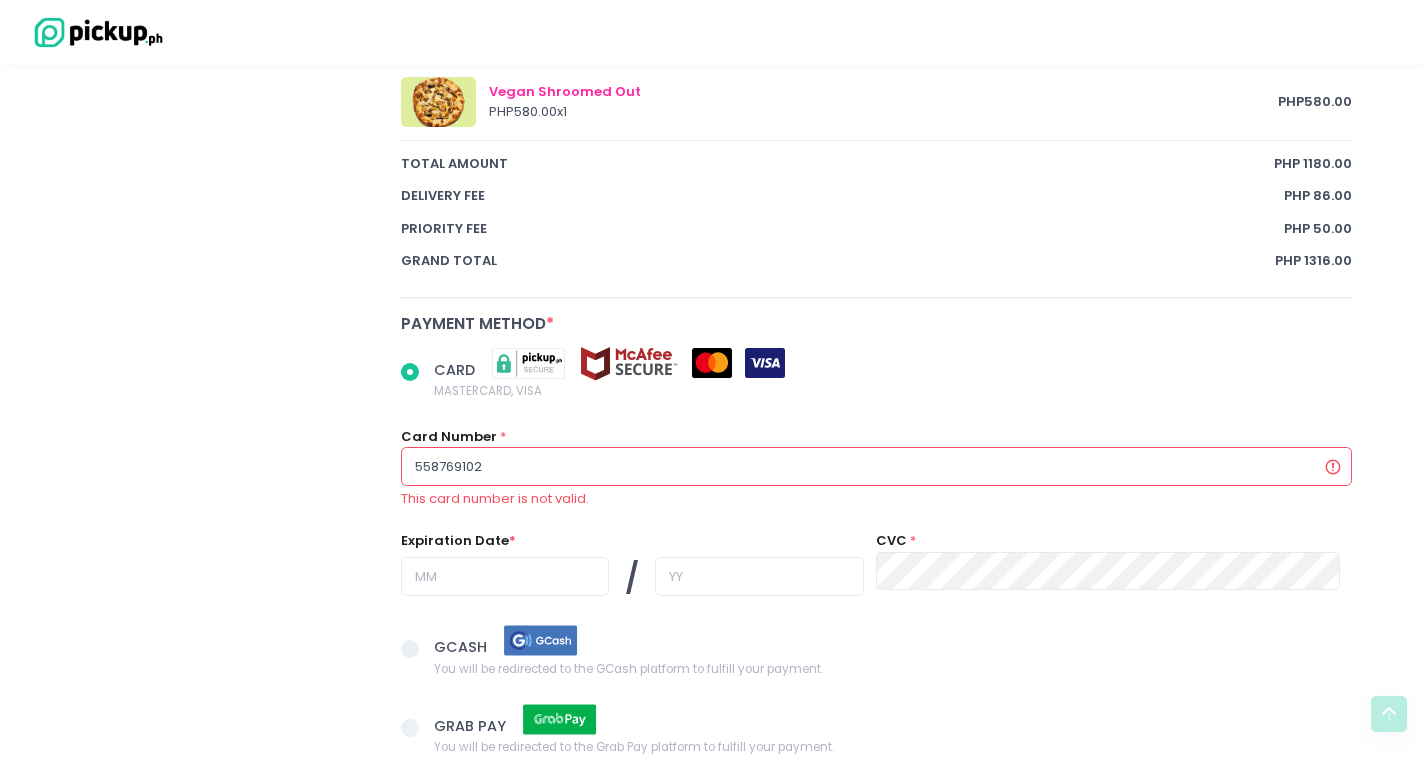 radio on "true" 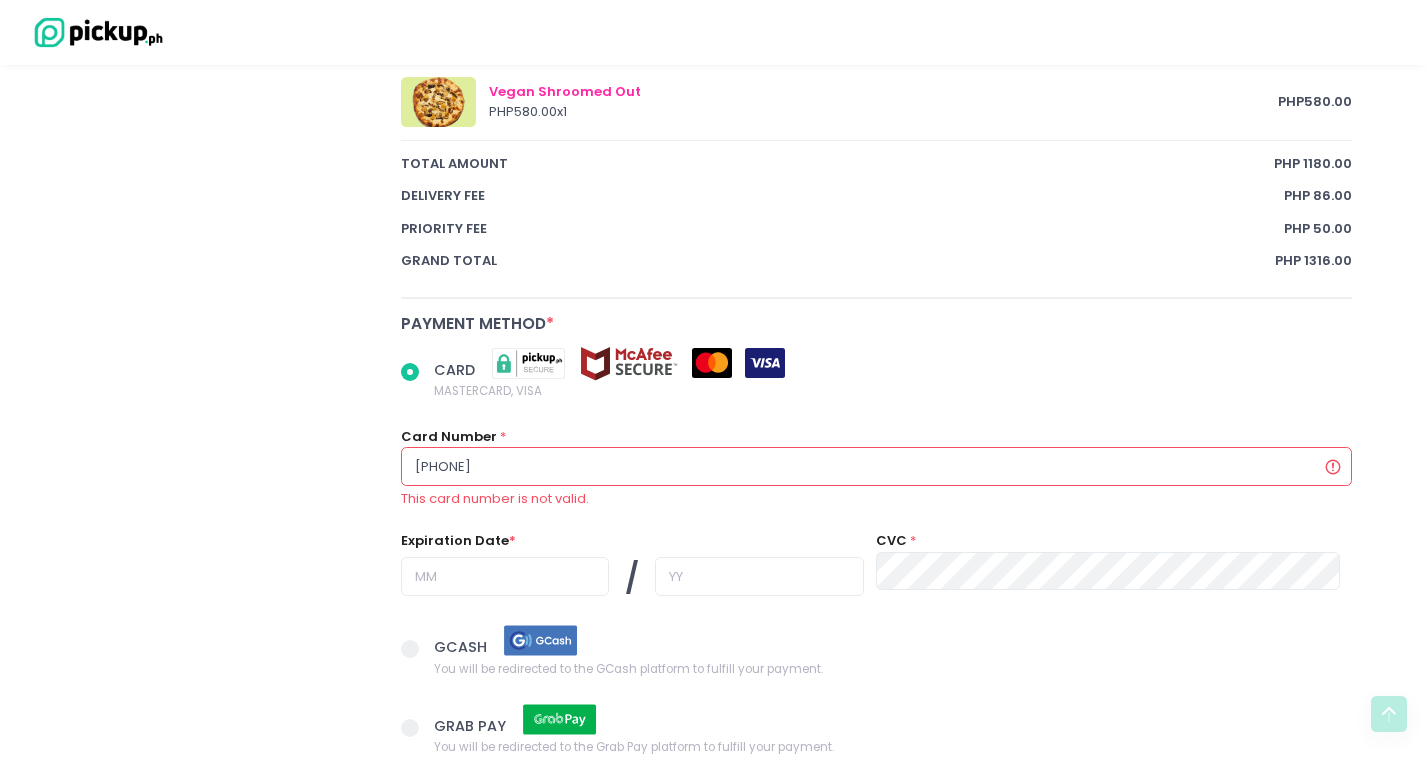 radio on "true" 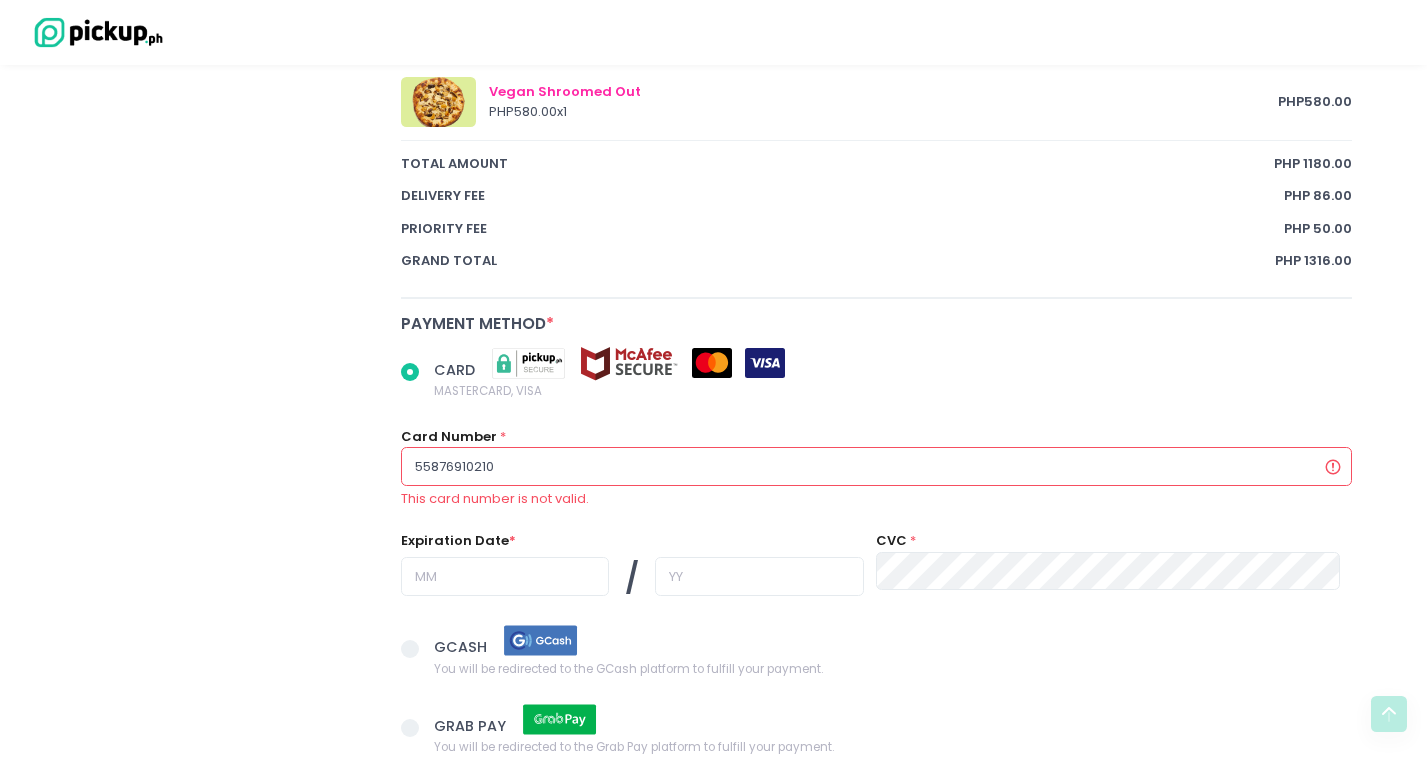radio on "true" 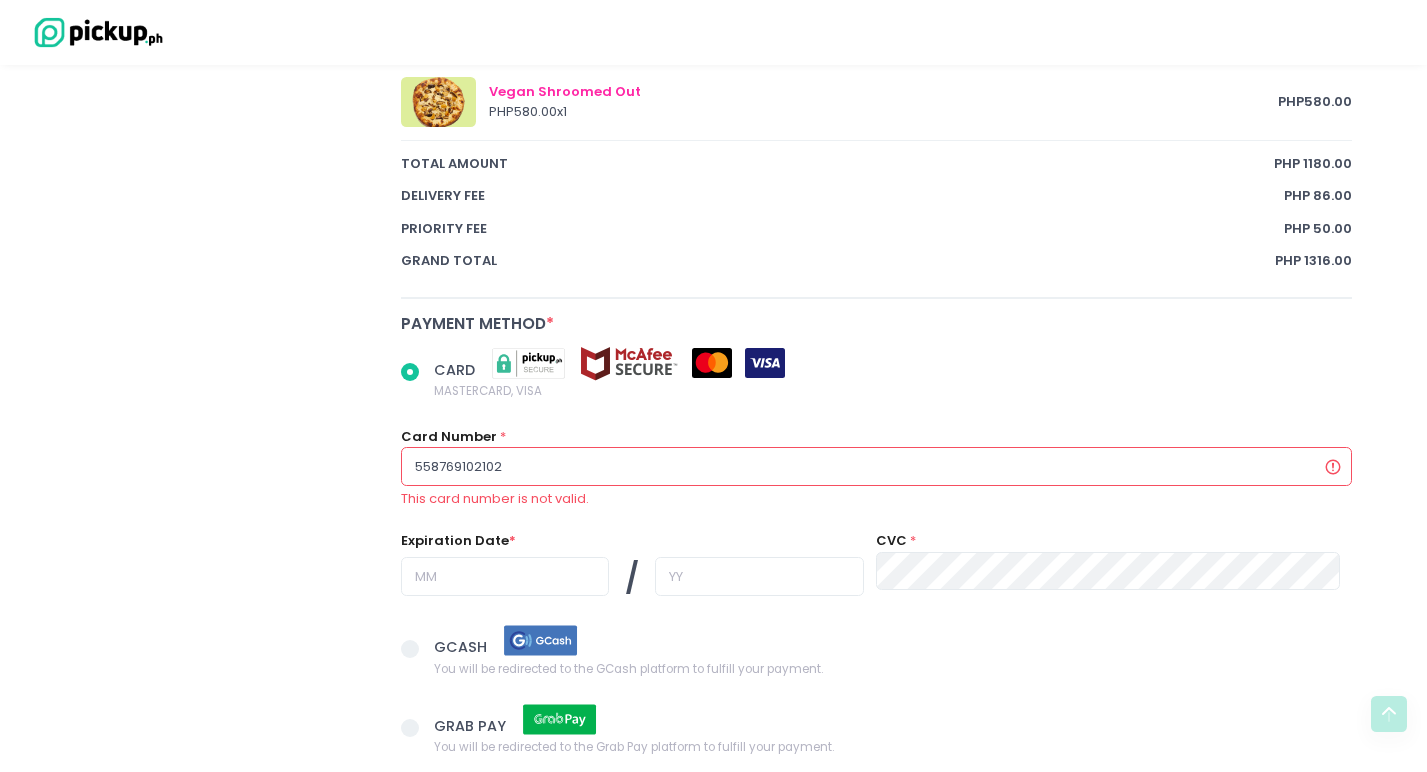 radio on "true" 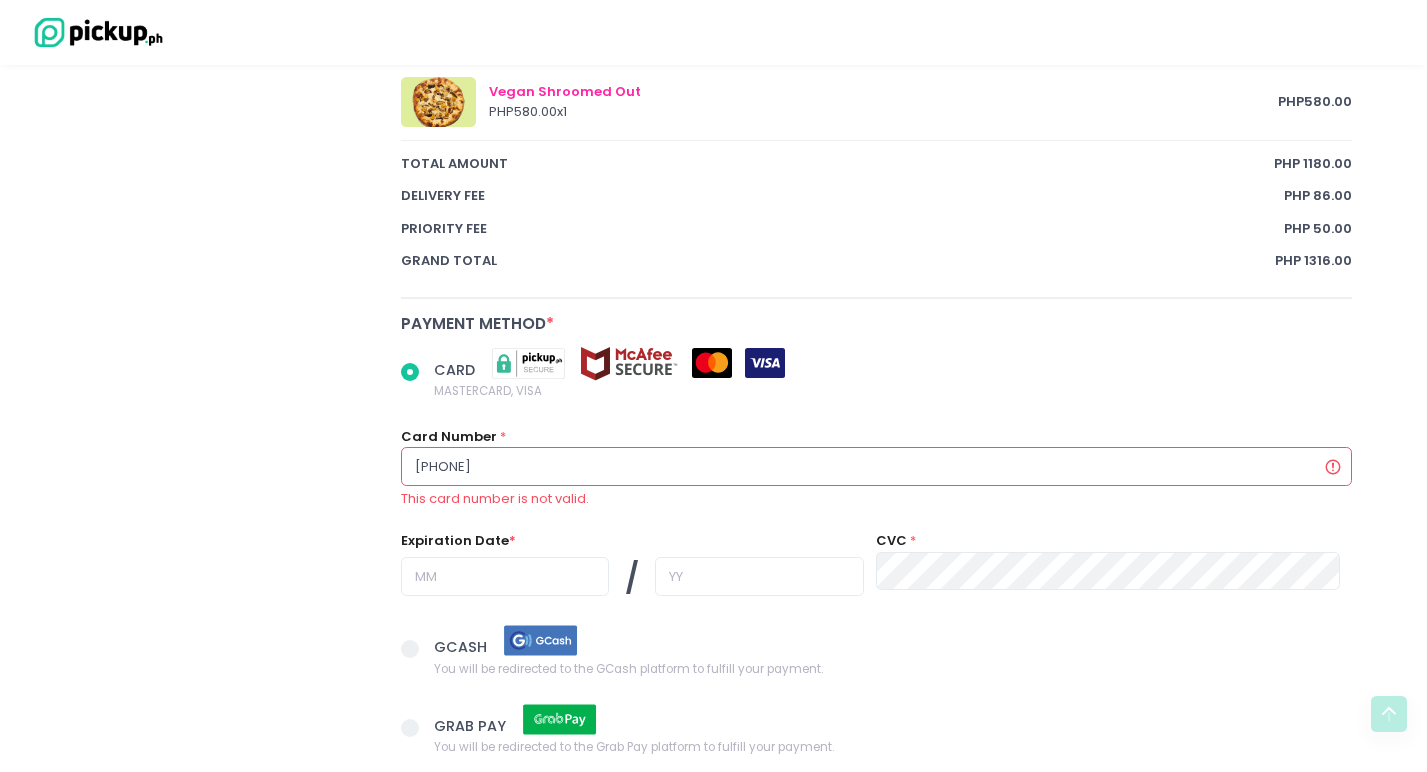 radio on "true" 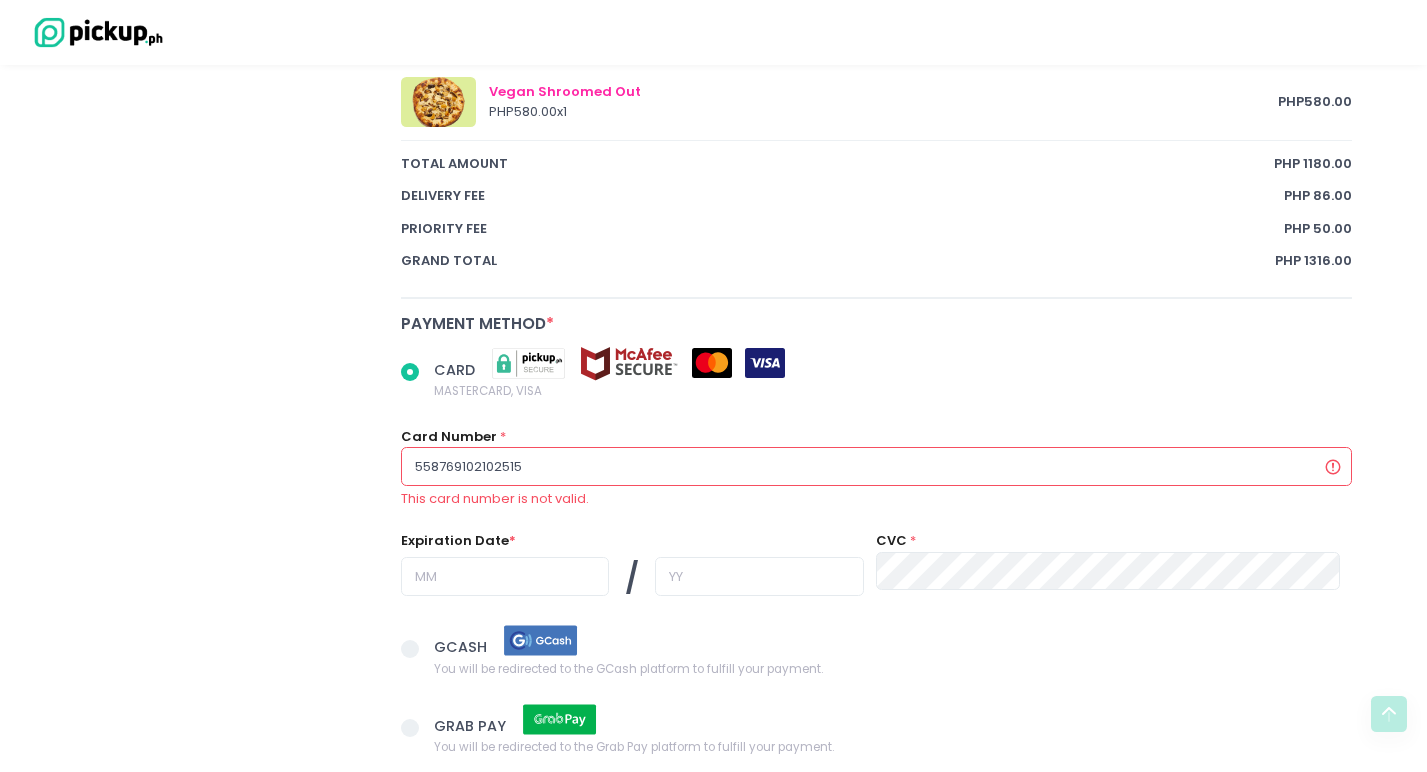 radio on "true" 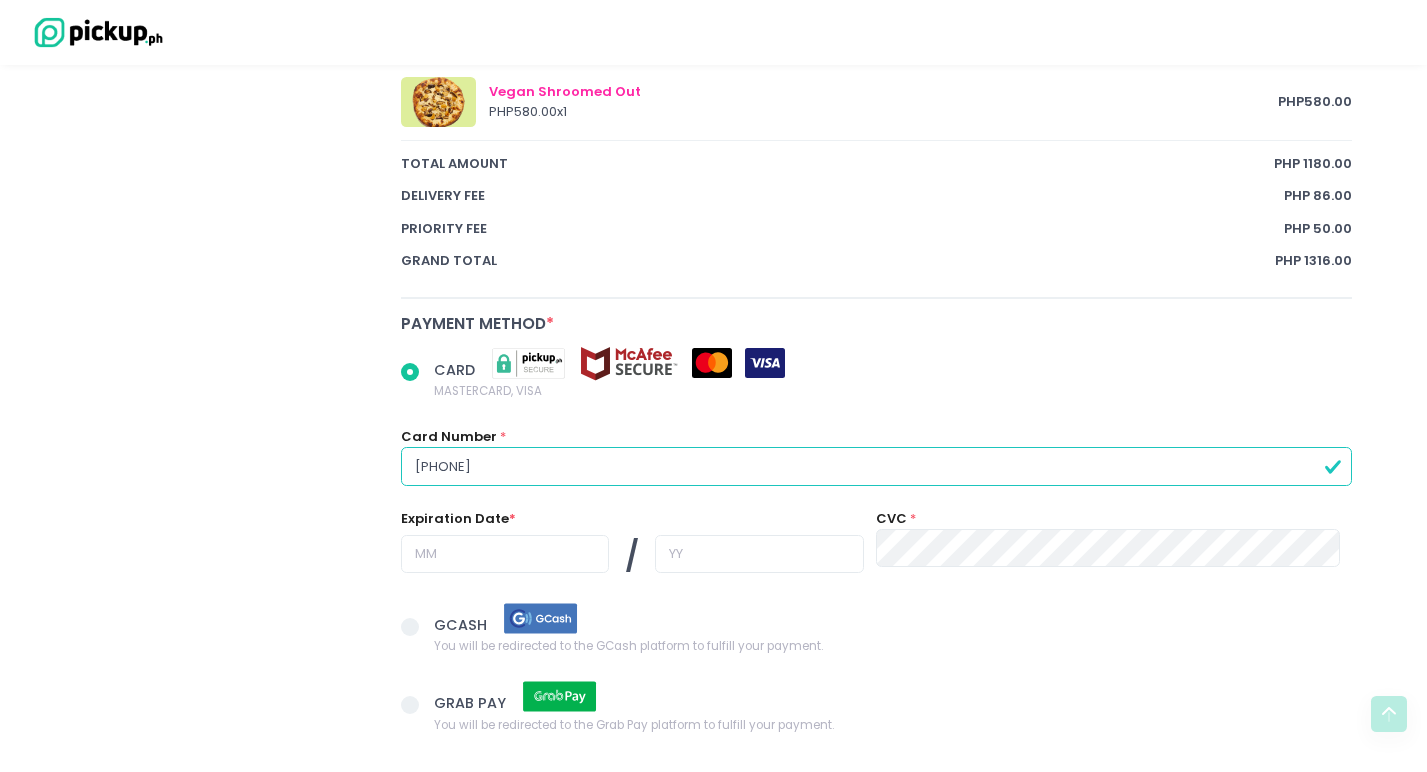 type on "[PHONE]" 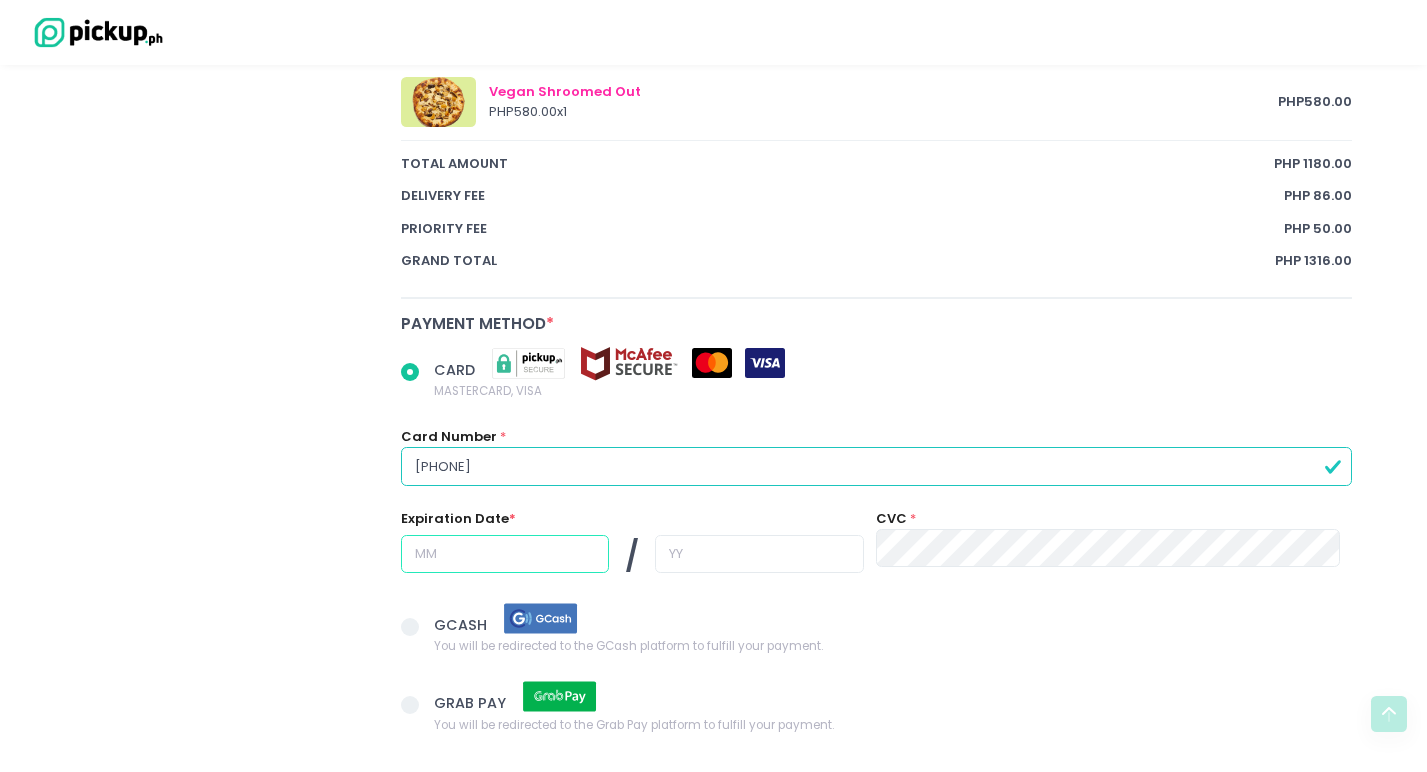 click at bounding box center [505, 554] 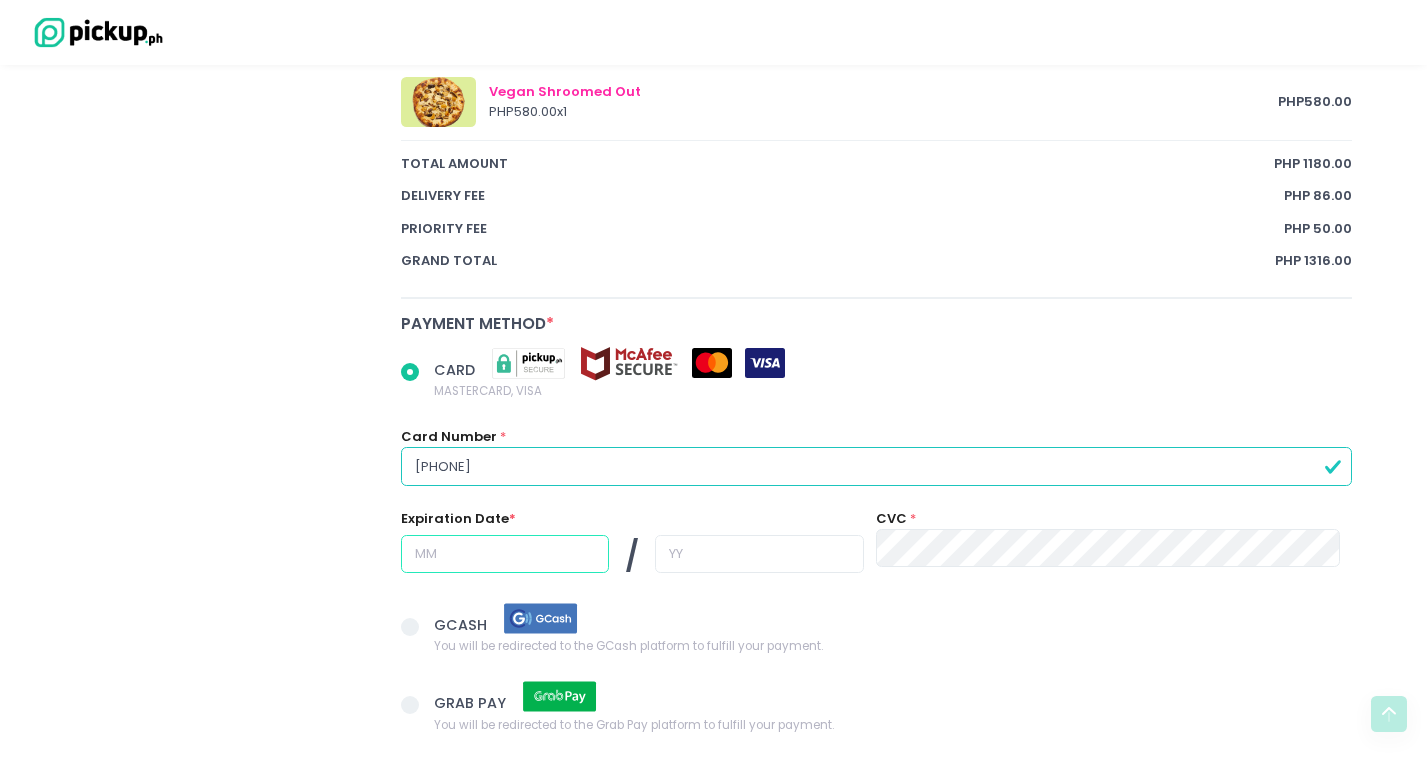 radio on "true" 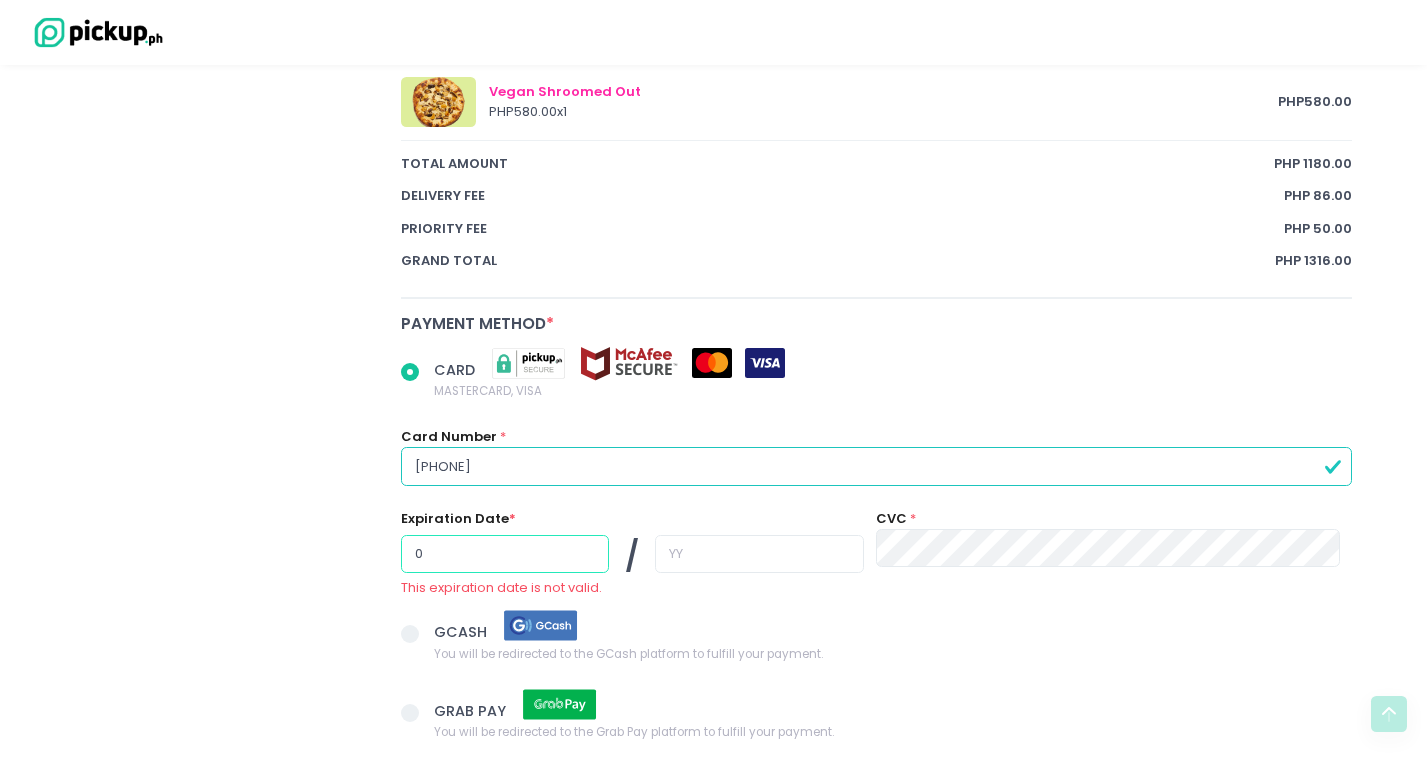 radio on "true" 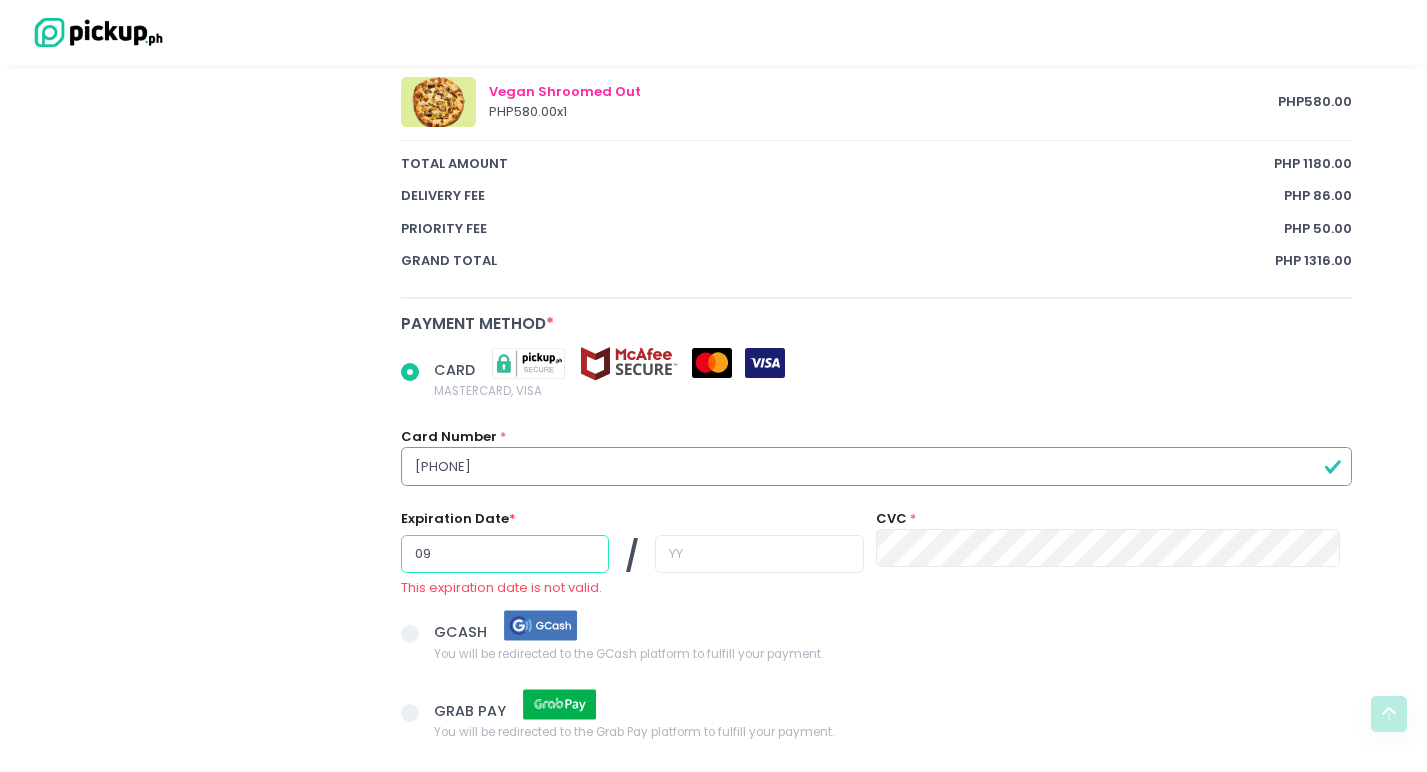 type on "09" 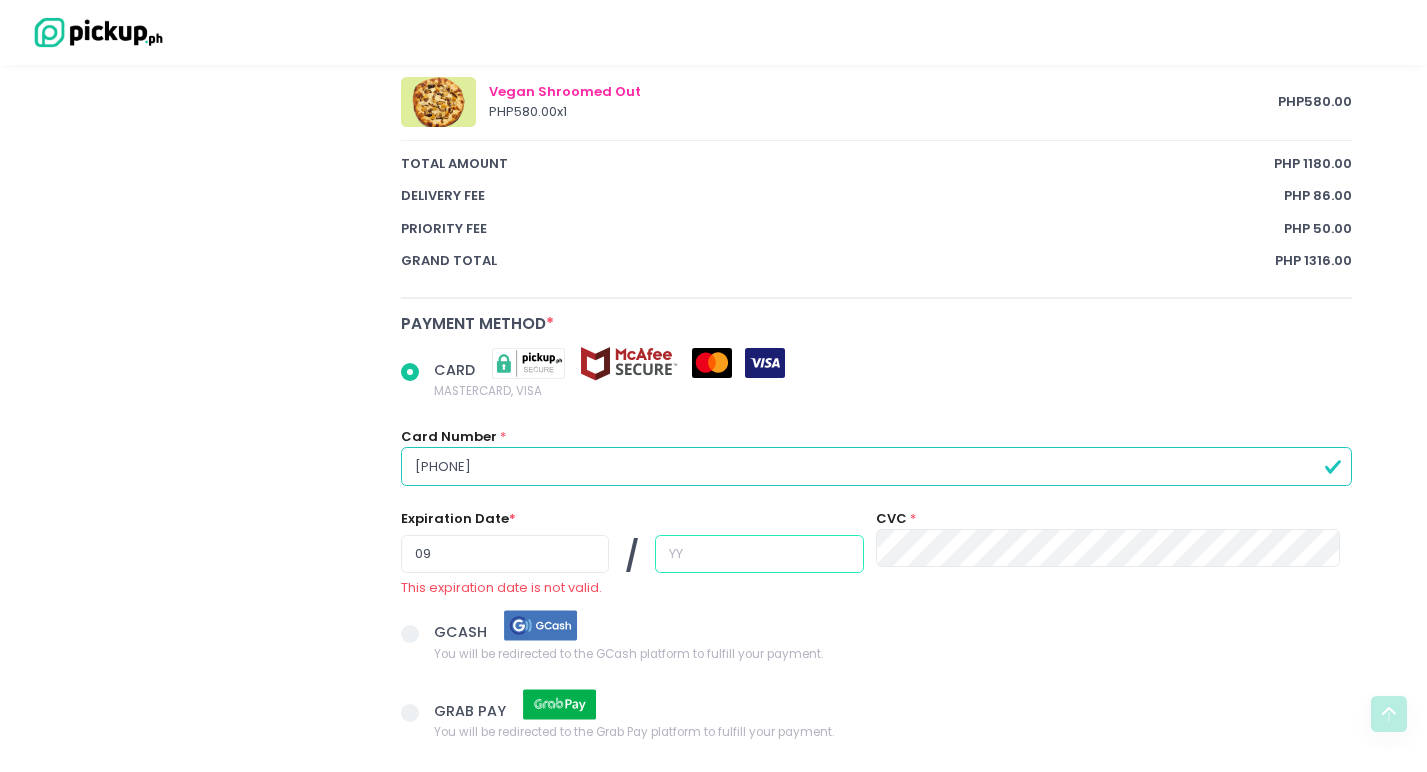 click at bounding box center (759, 554) 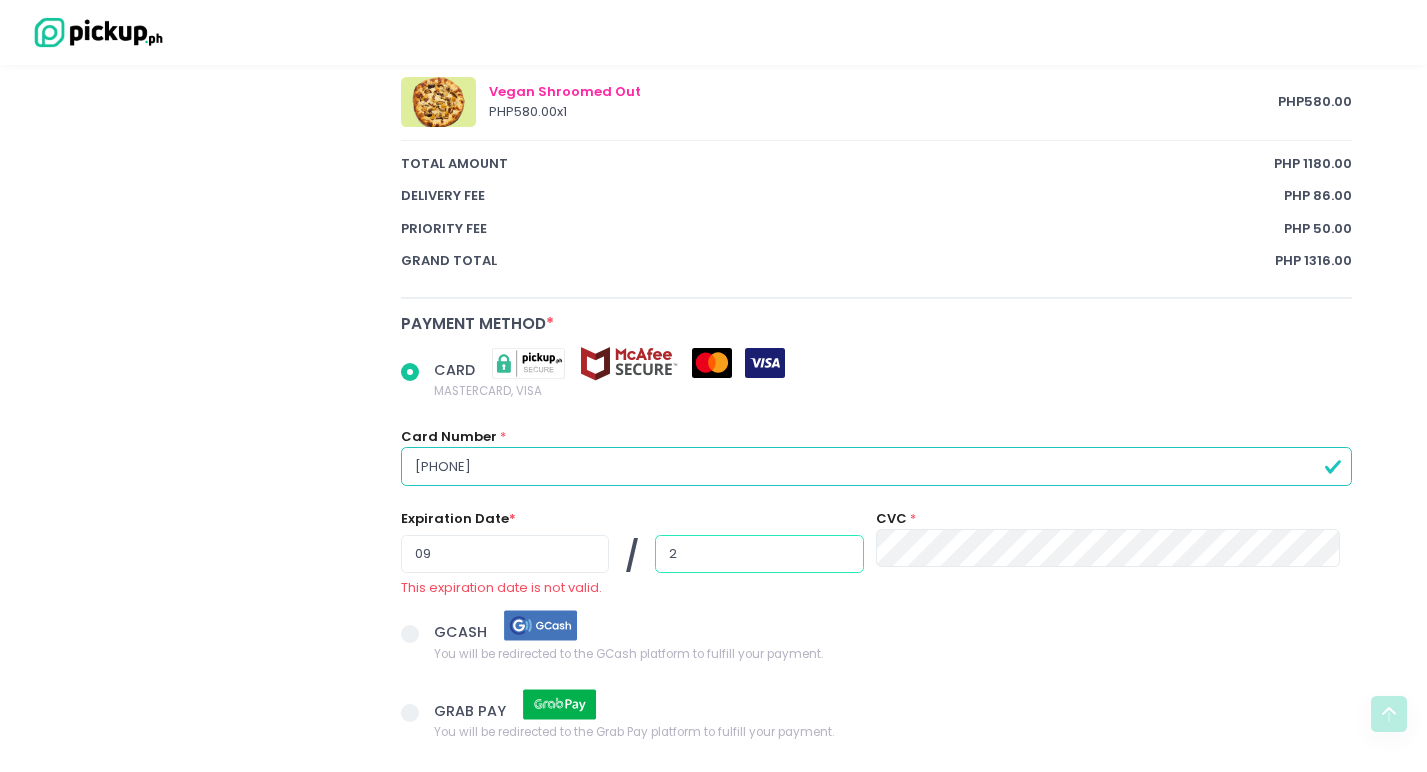 radio on "true" 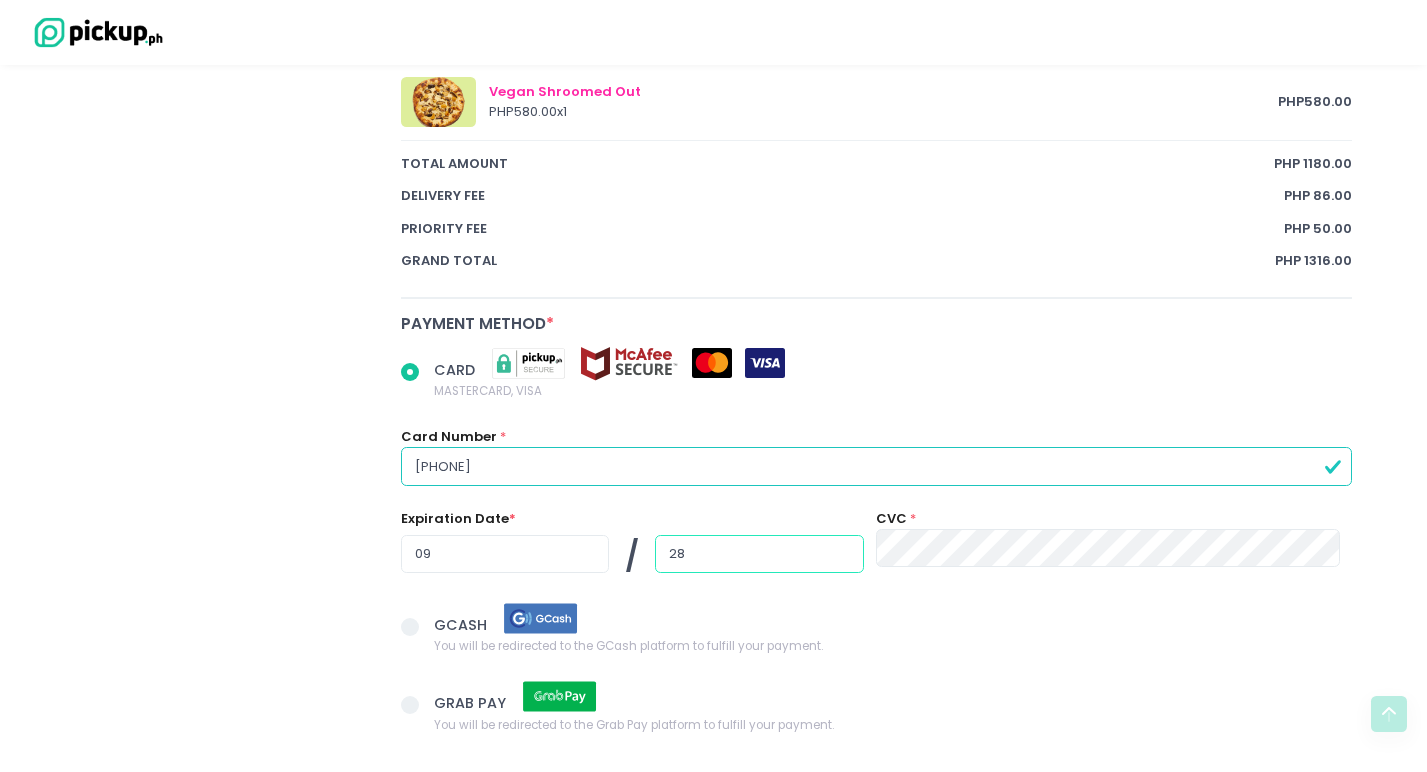 type on "28" 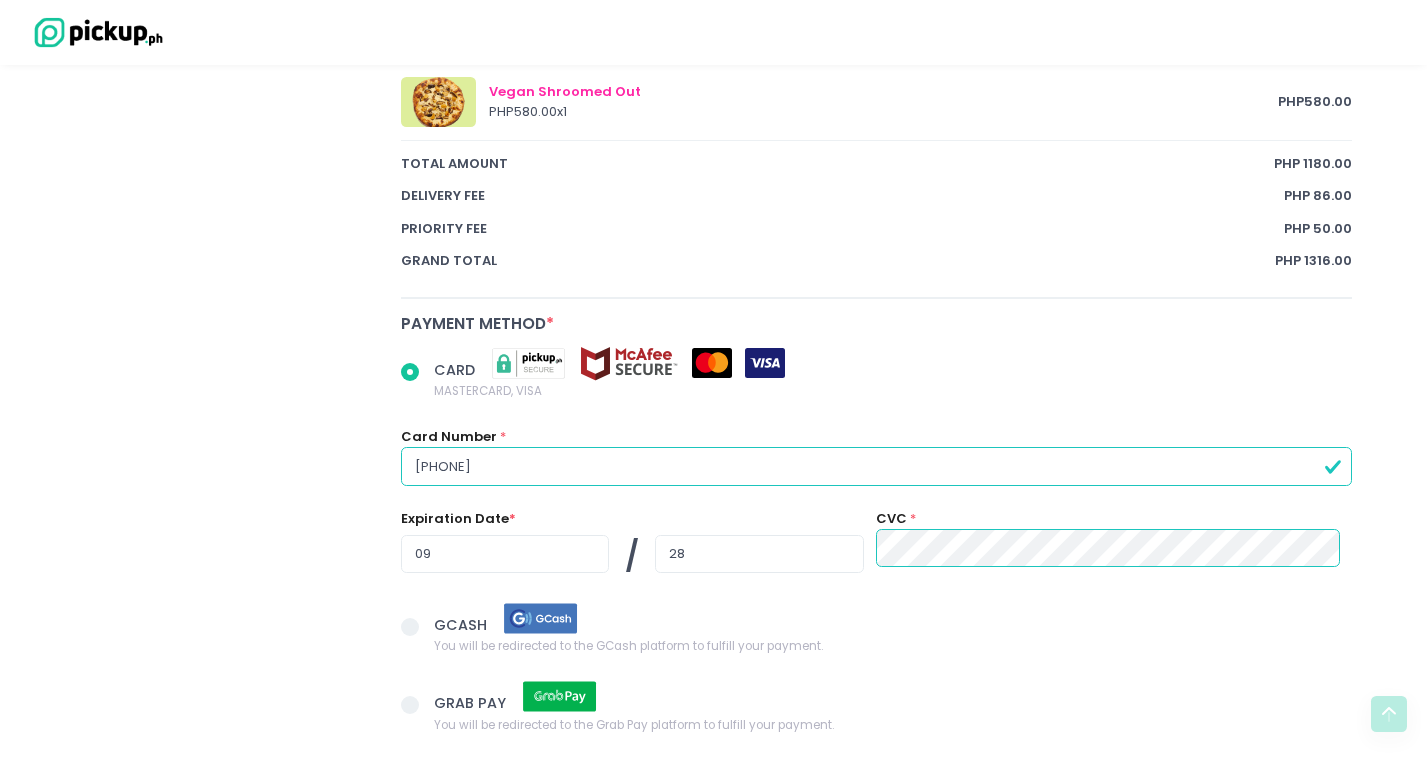 radio on "true" 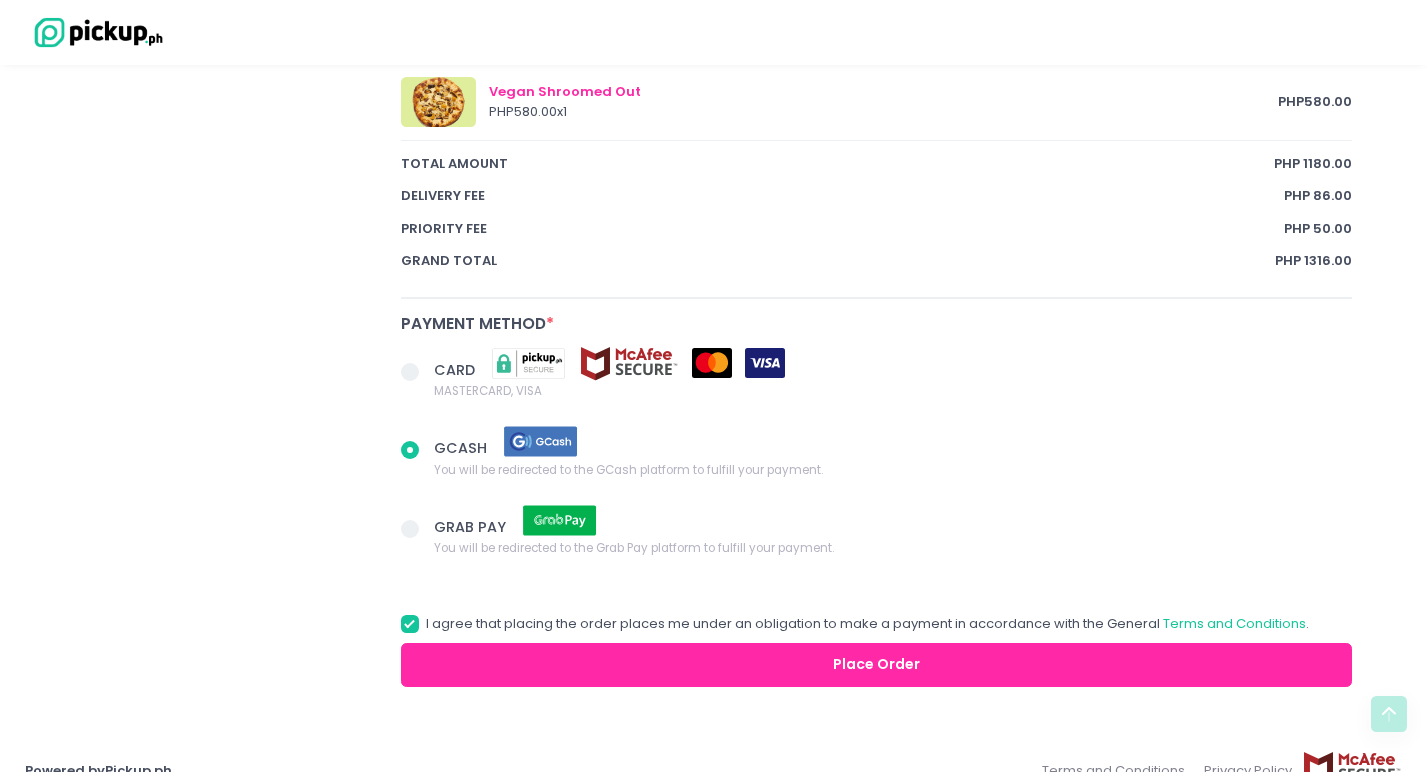 scroll, scrollTop: 1377, scrollLeft: 0, axis: vertical 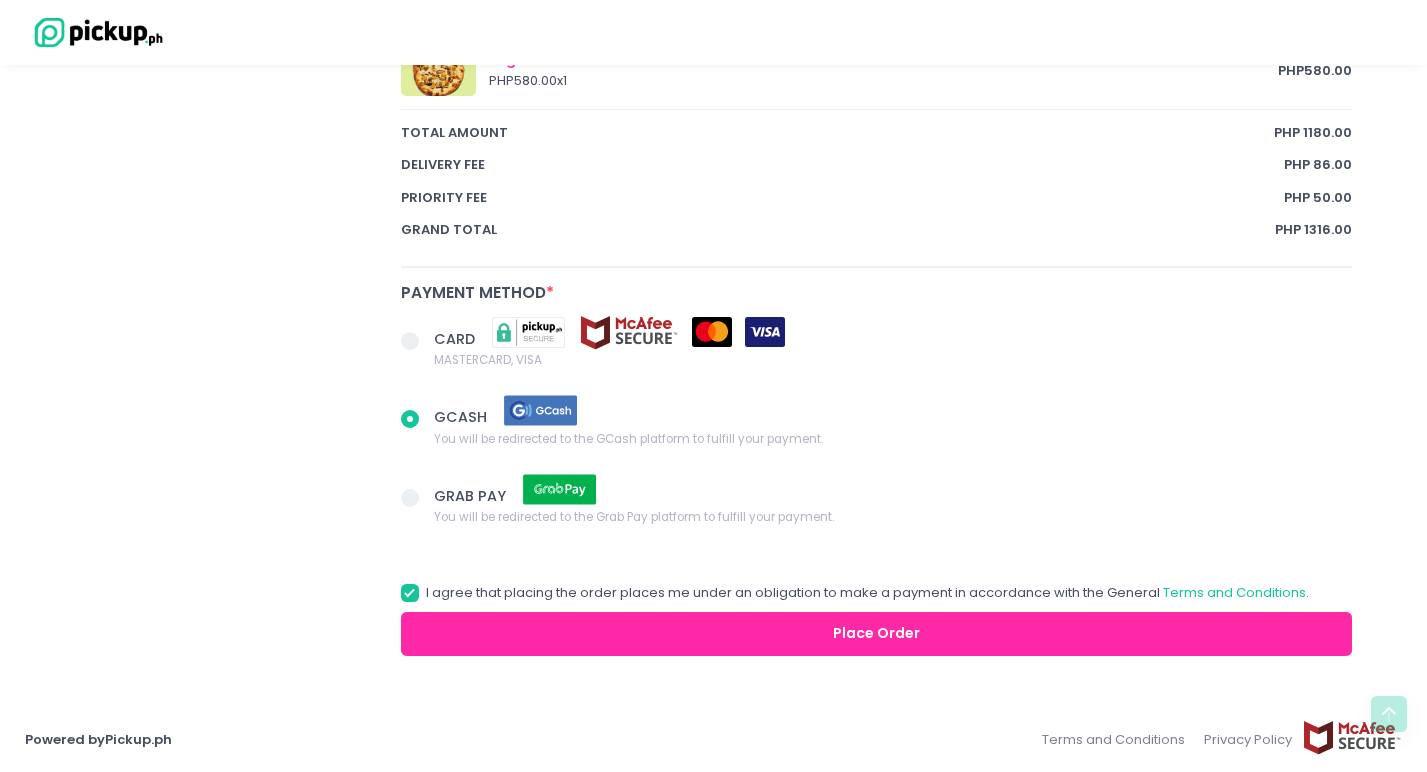 radio on "true" 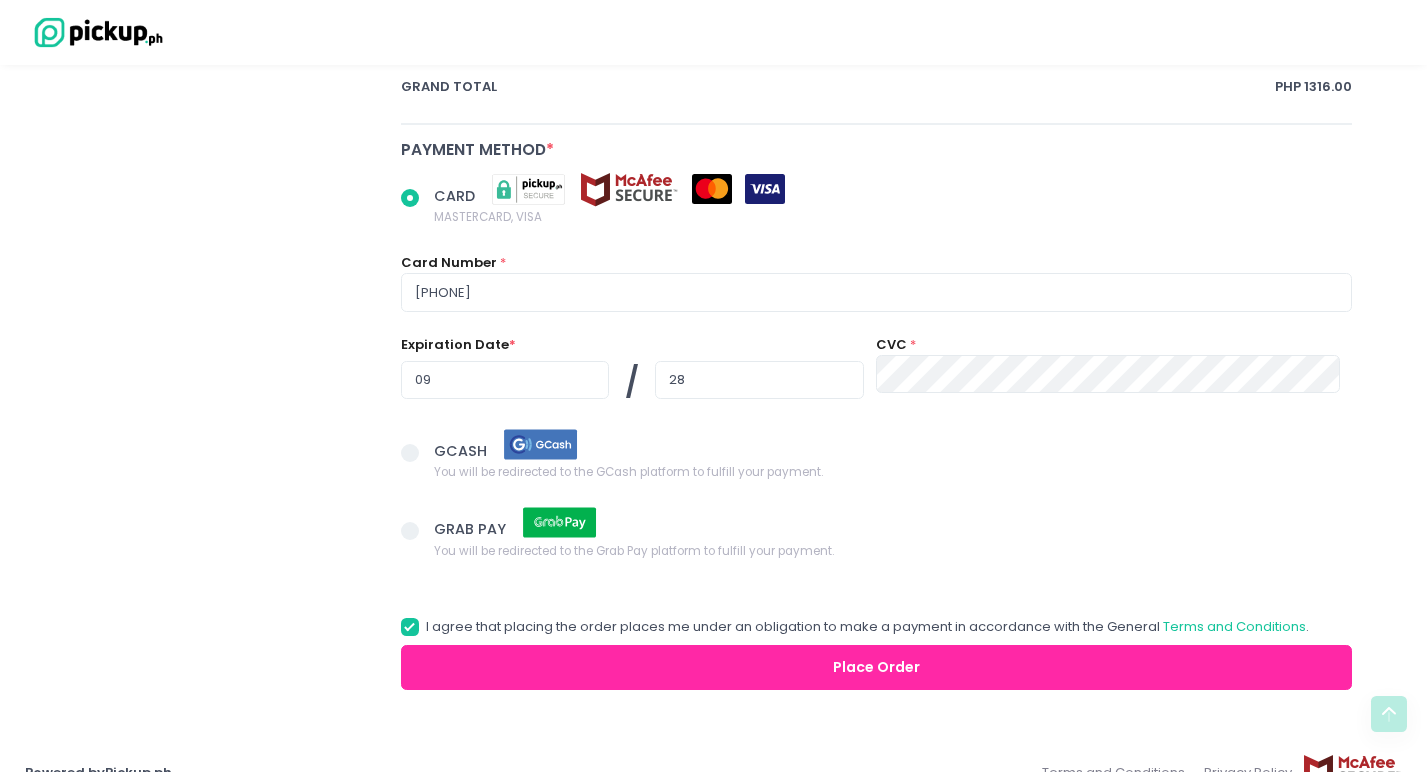 scroll, scrollTop: 1553, scrollLeft: 0, axis: vertical 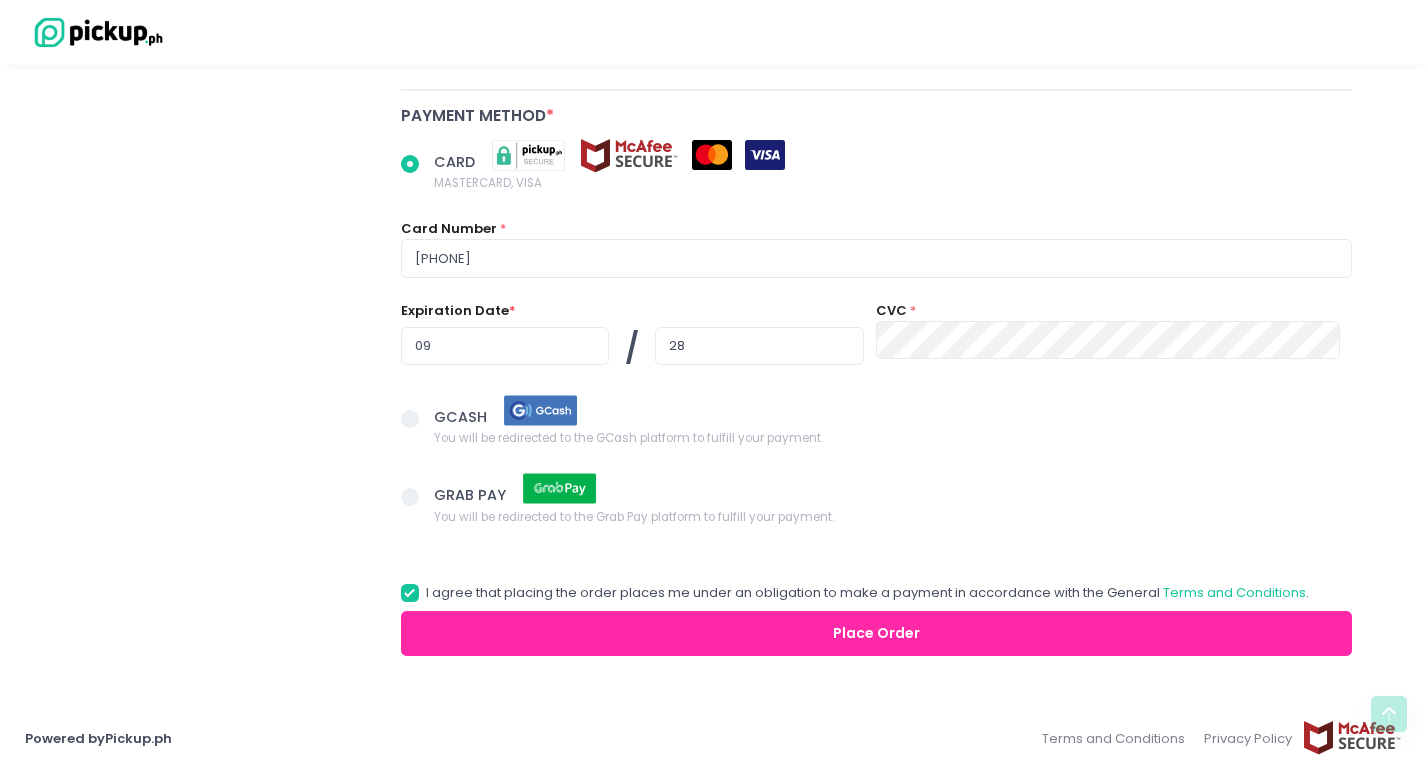 click on "Place Order" at bounding box center [877, 633] 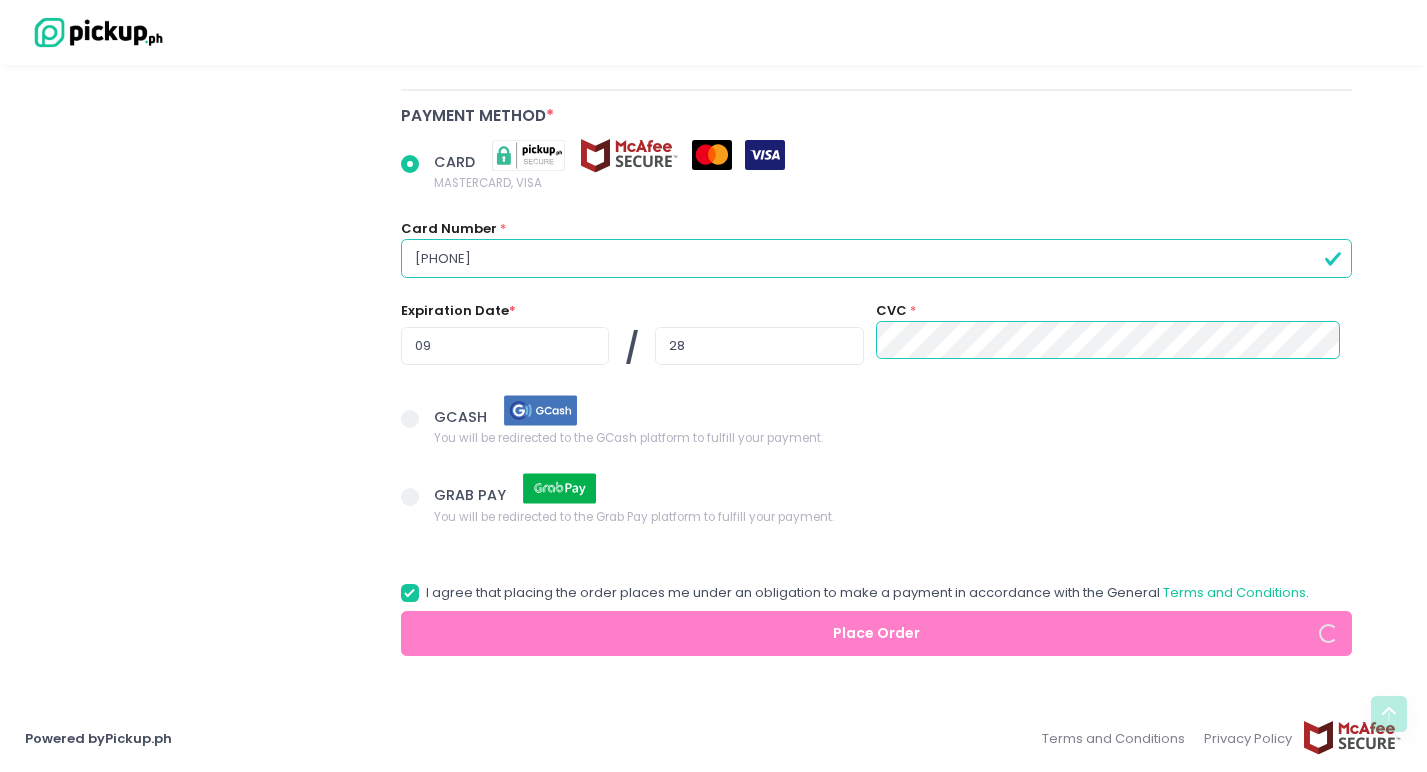 radio on "true" 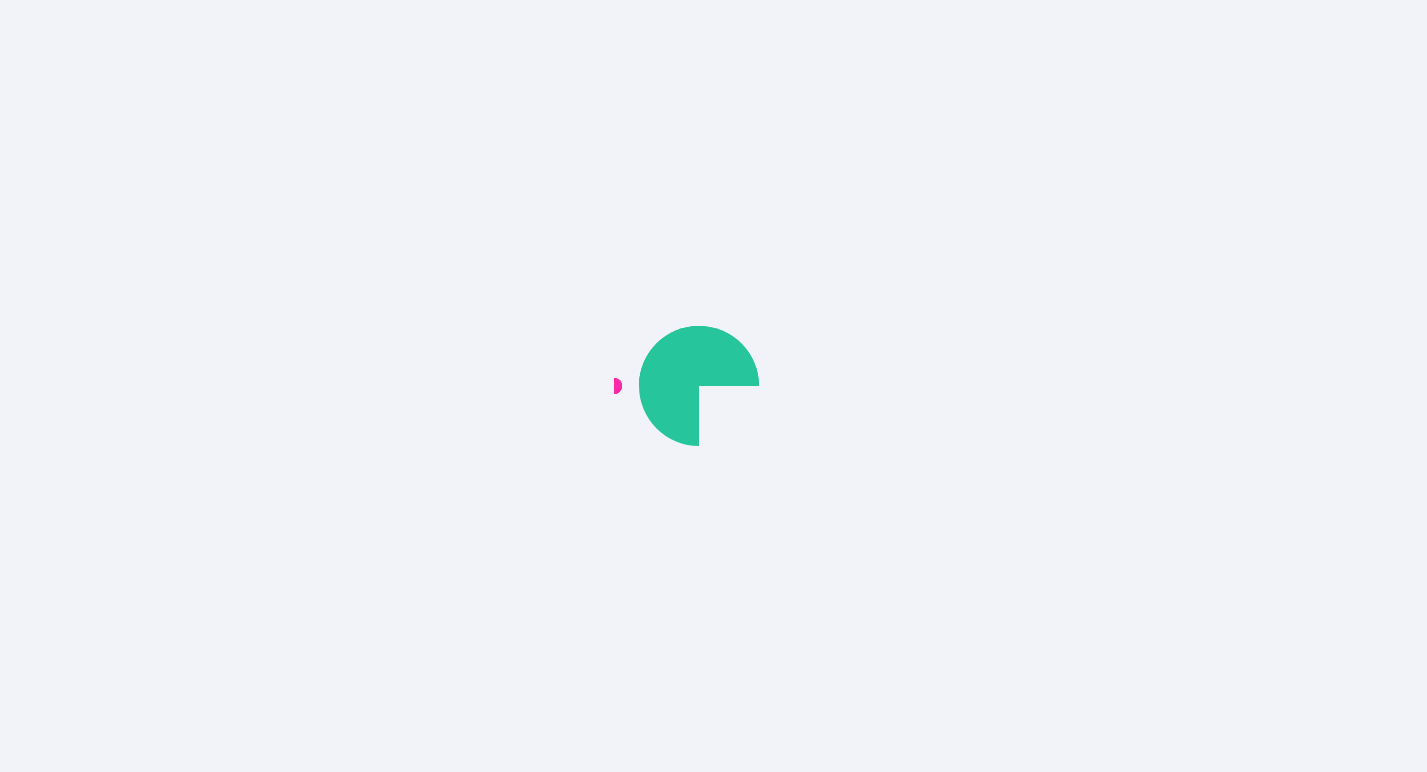 scroll, scrollTop: 0, scrollLeft: 0, axis: both 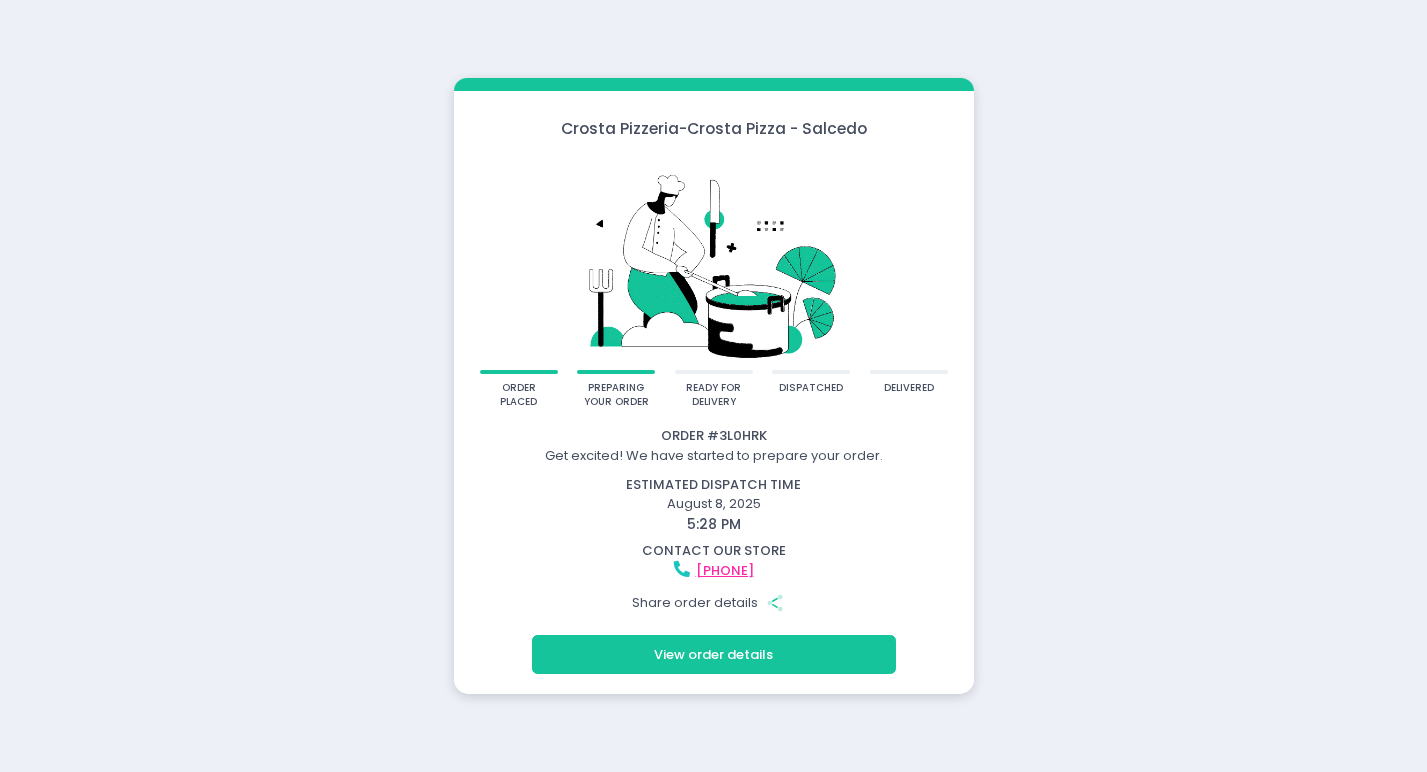 click on "View order details" at bounding box center (714, 654) 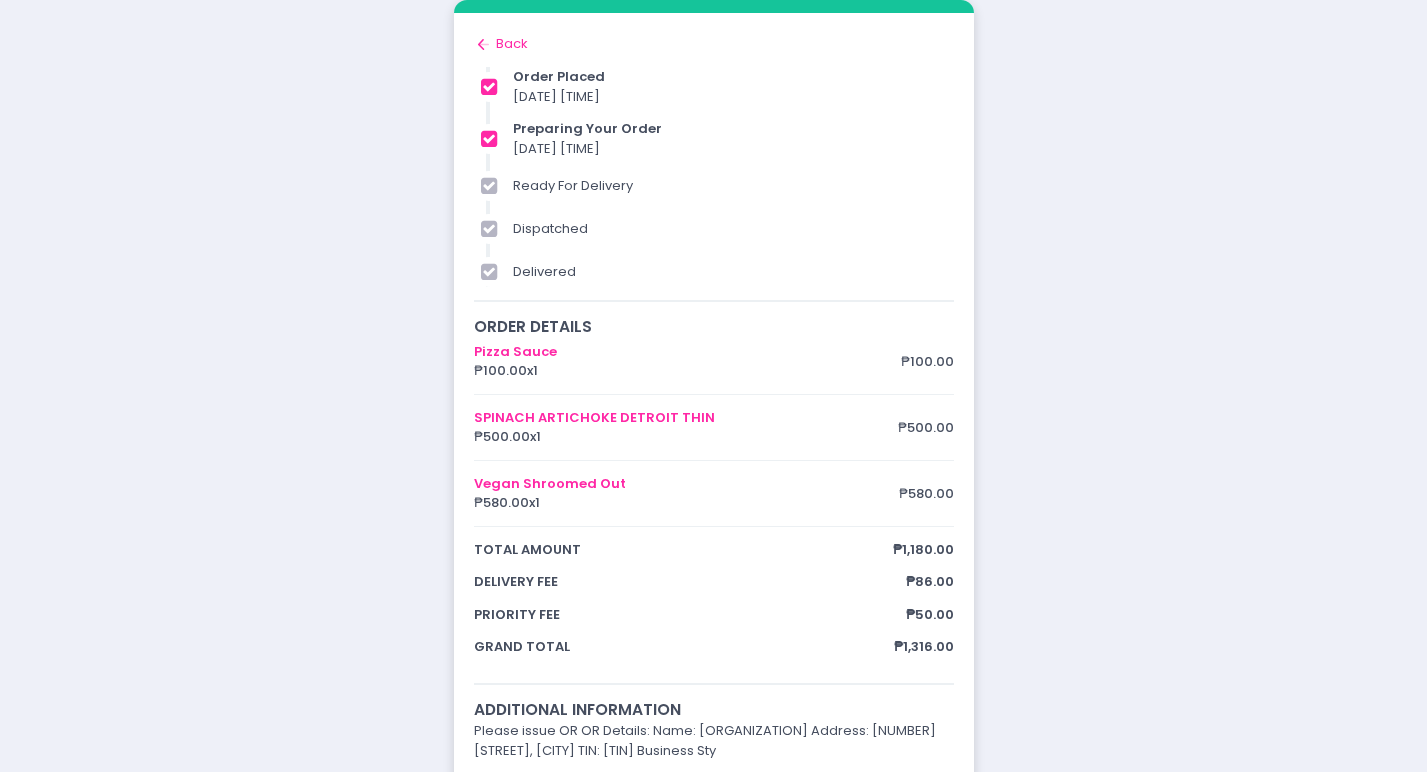 scroll, scrollTop: 442, scrollLeft: 0, axis: vertical 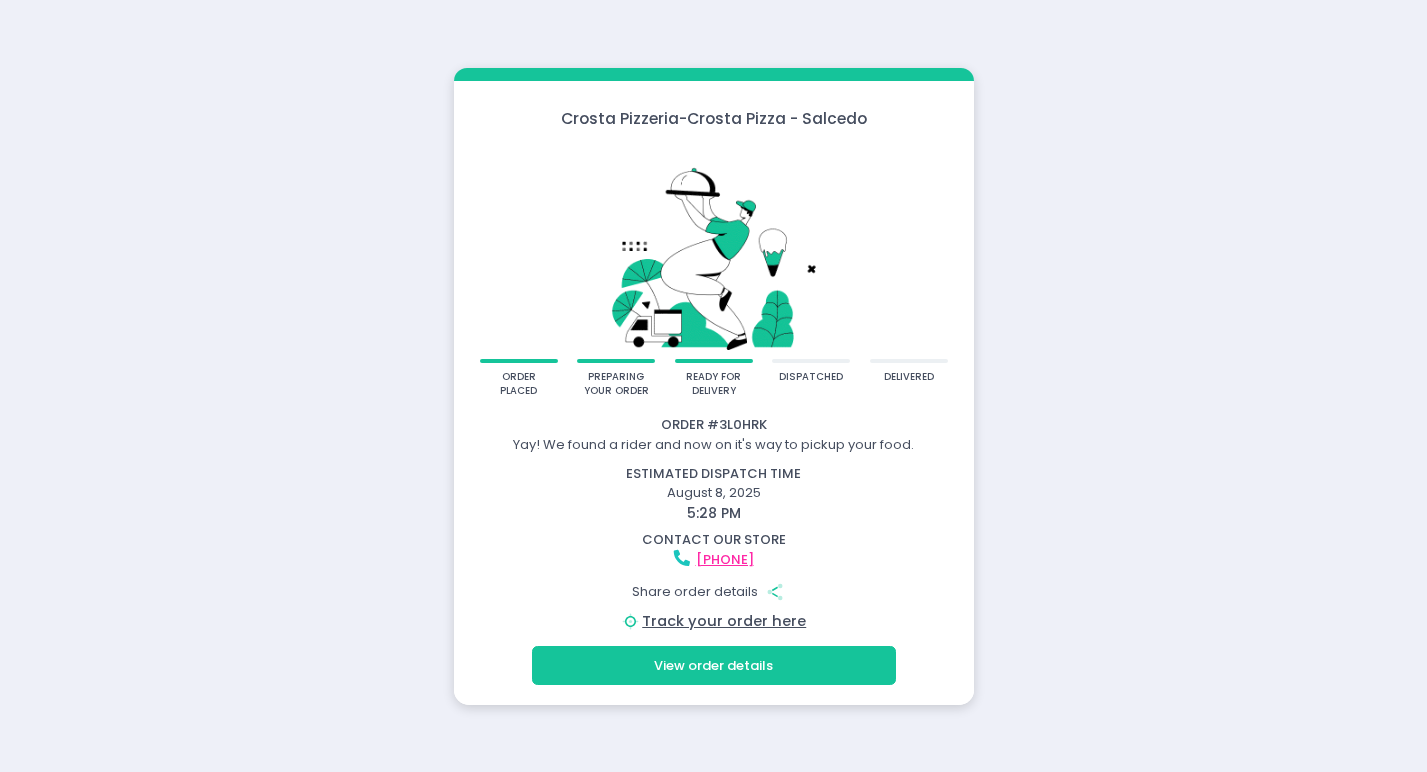 click on "View order details" at bounding box center (714, 665) 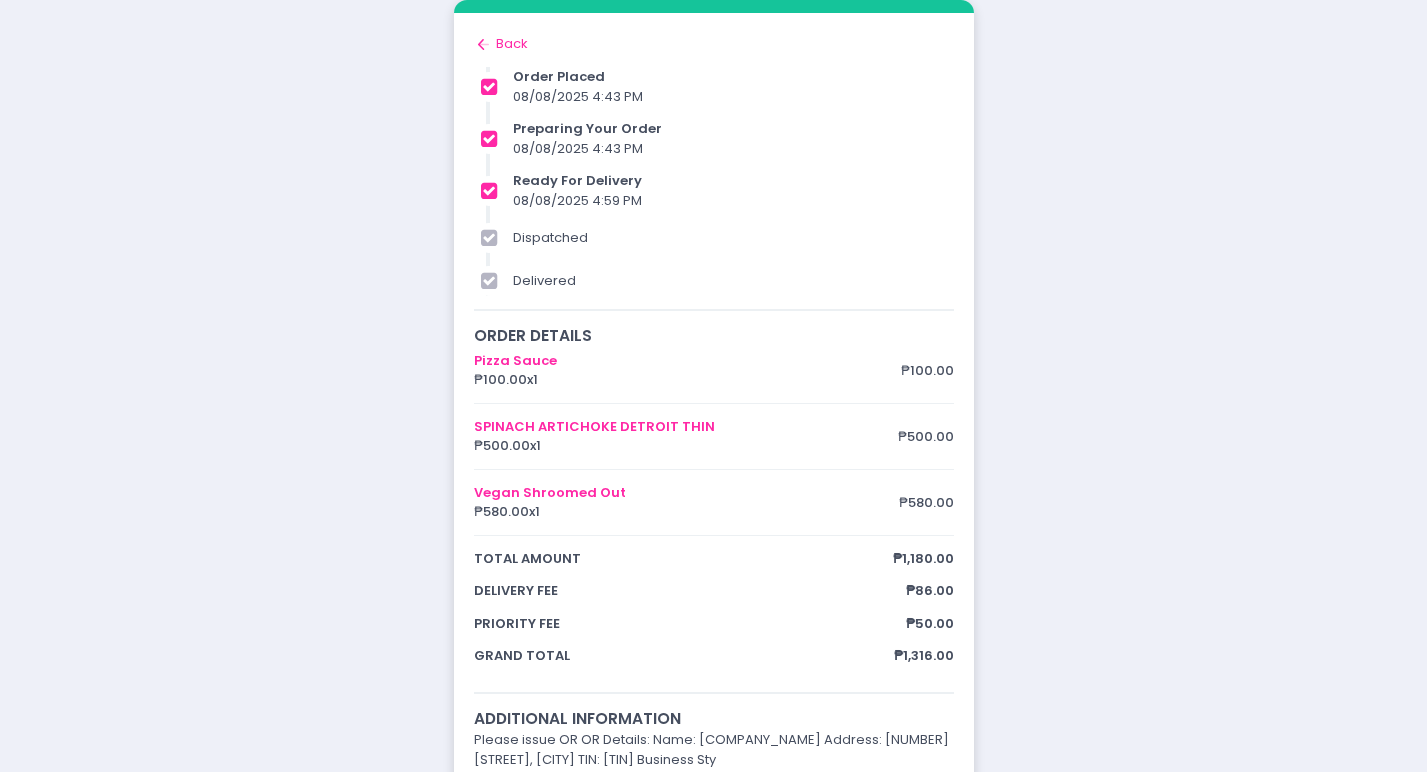 click on "Order   # [ORDER_ID]
Yay! We found a rider and now on it's way to pickup your food.
estimated dispatch time August 8, 2025     5:28 PM     contact our store    [PHONE] Share order details   Share Created with Sketch.     Position Created with Sketch.      Track your order here Back to home Created with Sketch.   Back order placed 08/08/2025 4:43 PM preparing your order 08/08/2025 4:43 PM ready for delivery 08/08/2025 4:59 PM dispatched delivered order details Pizza Sauce     ₱100.00  x  1     ₱100.00   SPINACH ARTICHOKE DETROIT THIN     ₱500.00  x  1     ₱500.00   Vegan Shroomed Out     ₱580.00  x  1     ₱580.00   total amount   ₱1,180.00 delivery fee ₱86.00 priority fee ₱50.00 grand total ₱1,316.00 additional information     customer information Name: [FIRST] [LAST]   [LAST] Email: [EMAIL] Contact: [PHONE] store information" at bounding box center (713, 612) 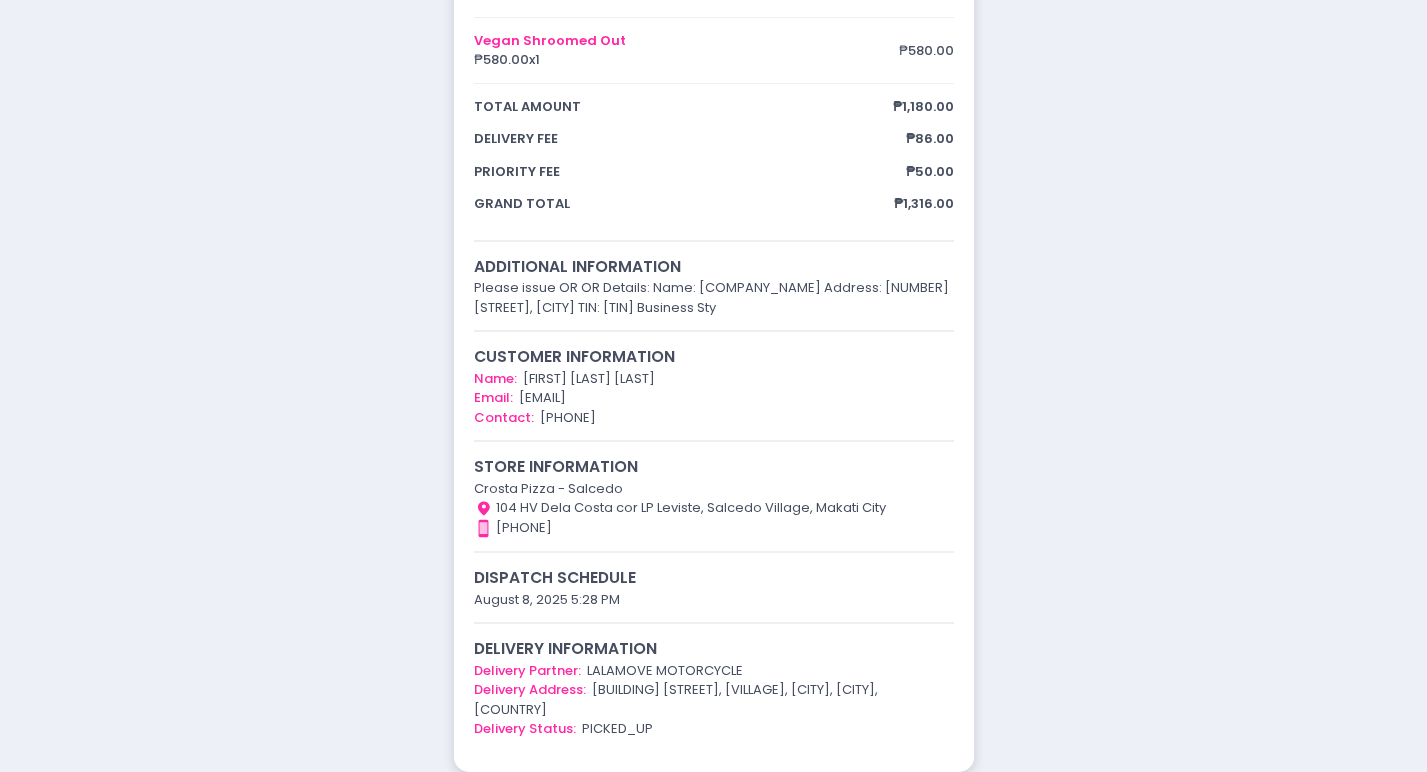 scroll, scrollTop: 0, scrollLeft: 0, axis: both 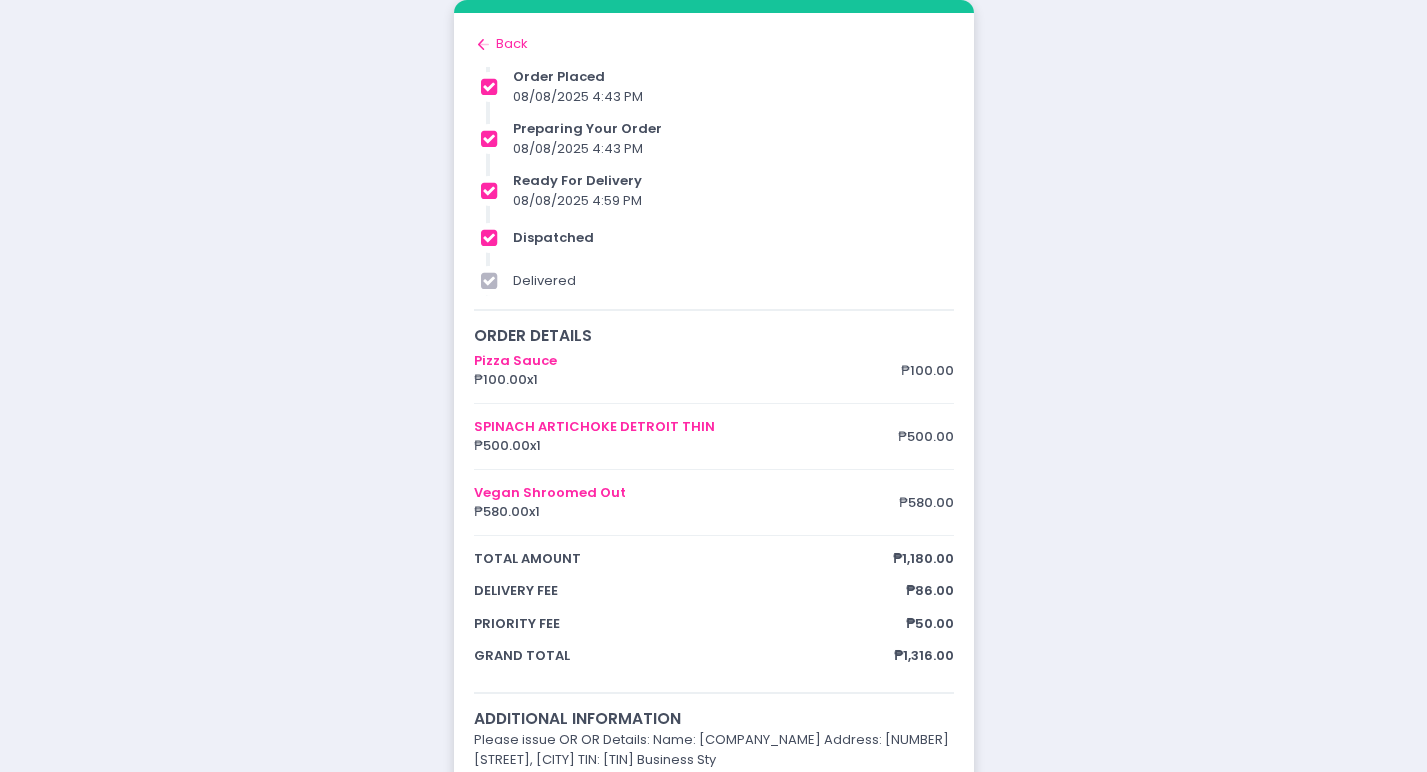 click on "Back to home Created with Sketch." 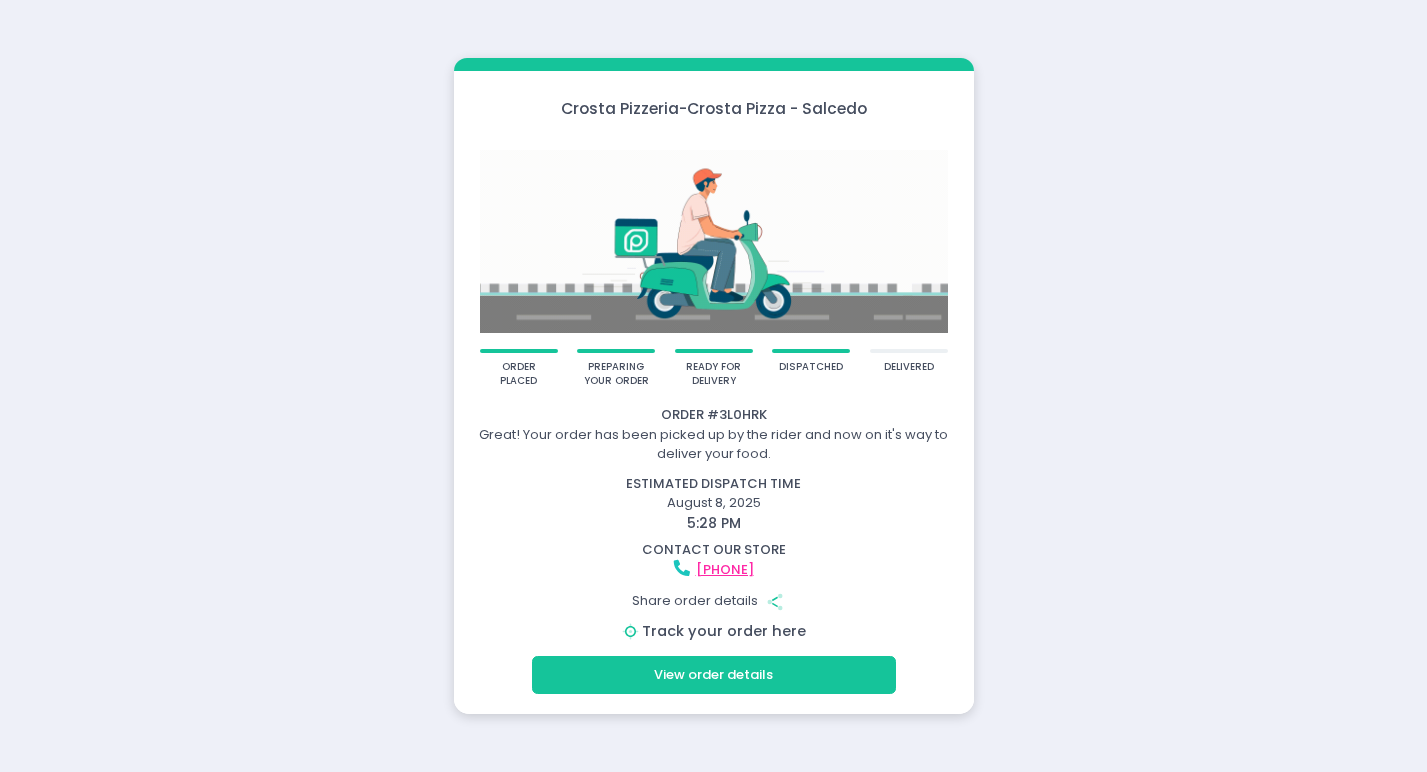 click on "Track your order here" at bounding box center [724, 631] 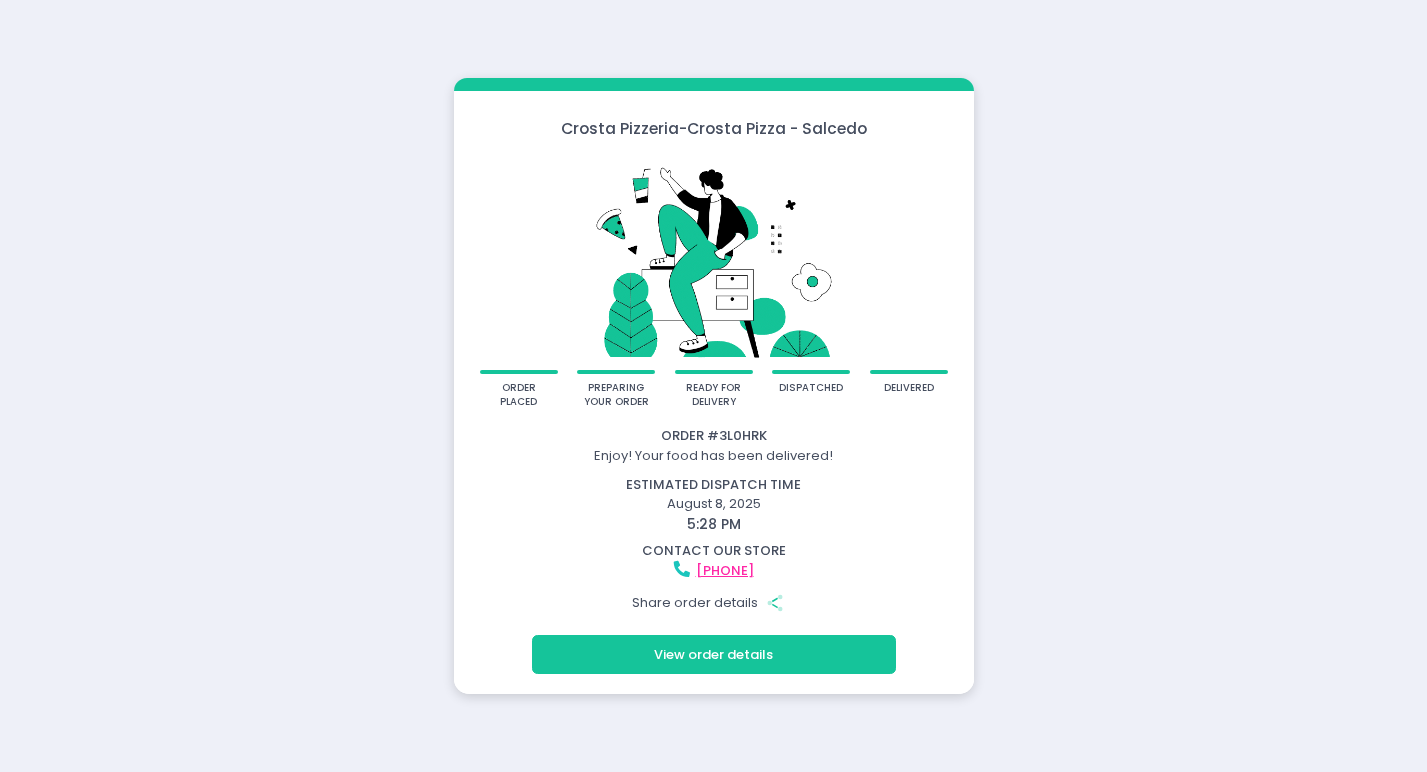 click on "Order   # [ORDER_ID]
Enjoy! Your food has been delivered!
estimated dispatch time August 8, 2025     5:28 PM     contact our store    [PHONE] Share order details   Share Created with Sketch.     View order details" at bounding box center [713, 386] 